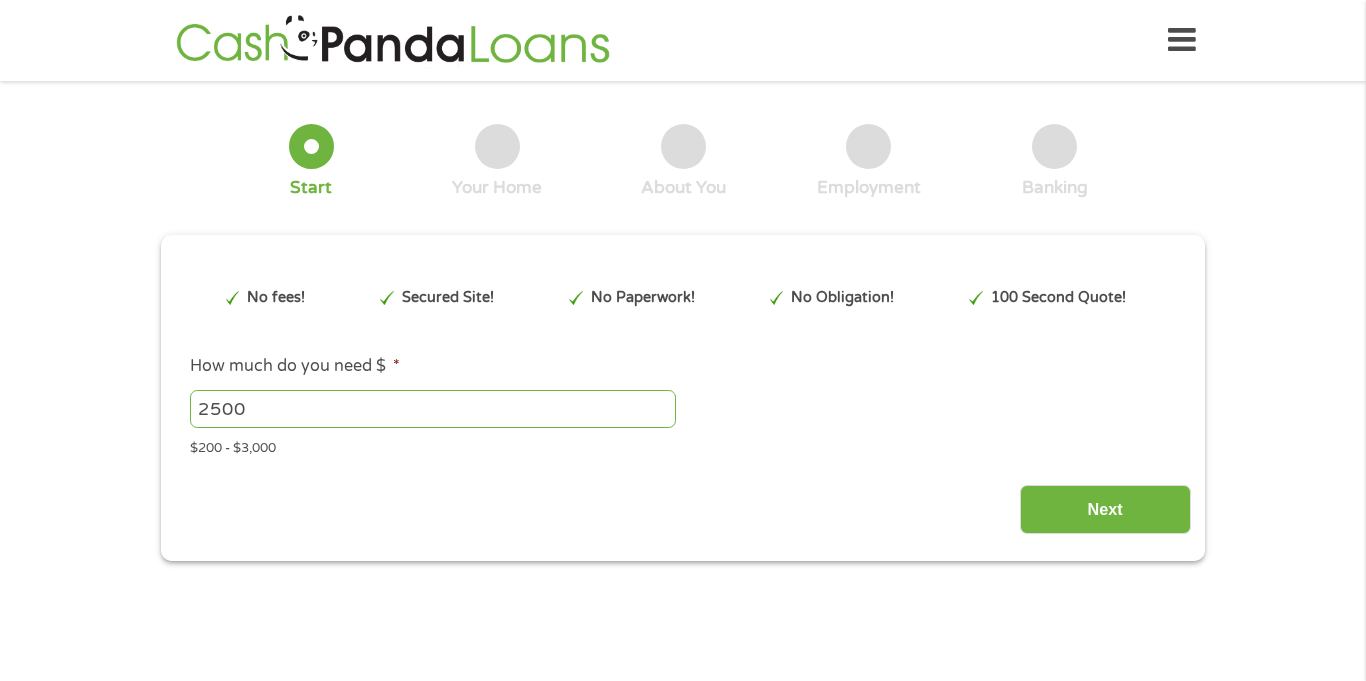 scroll, scrollTop: 0, scrollLeft: 0, axis: both 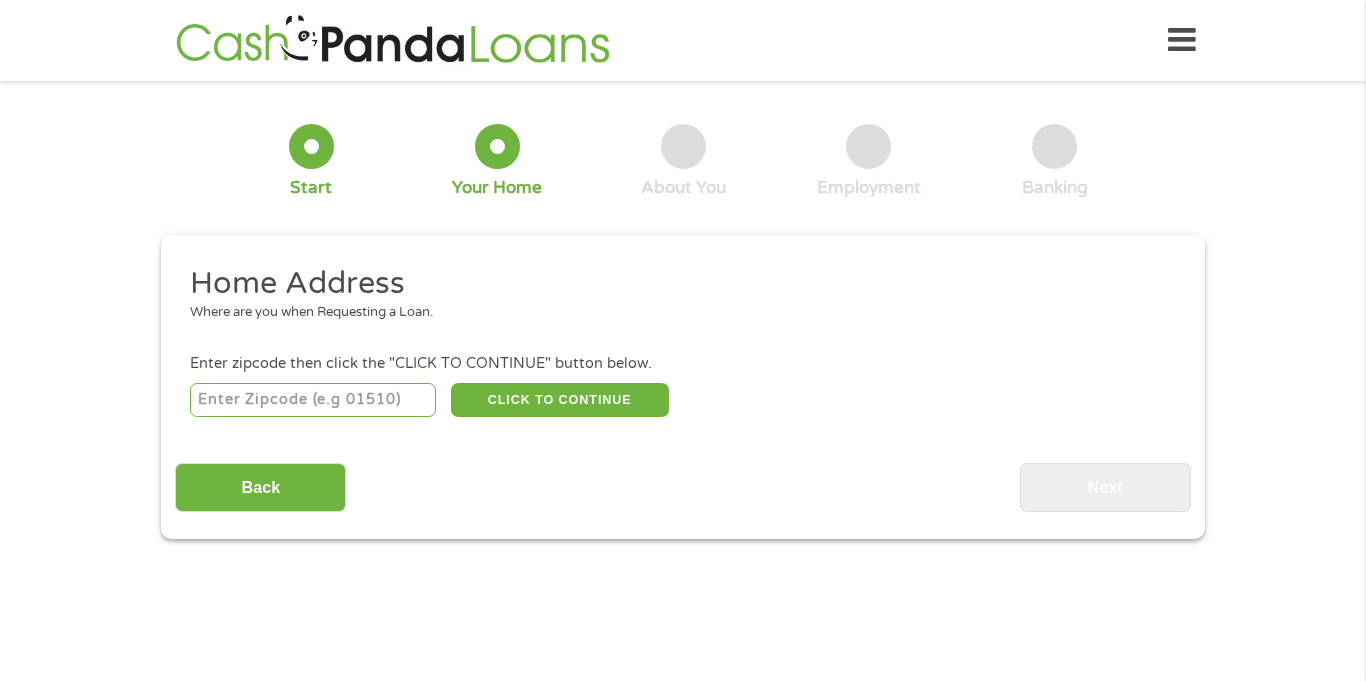 click at bounding box center (313, 400) 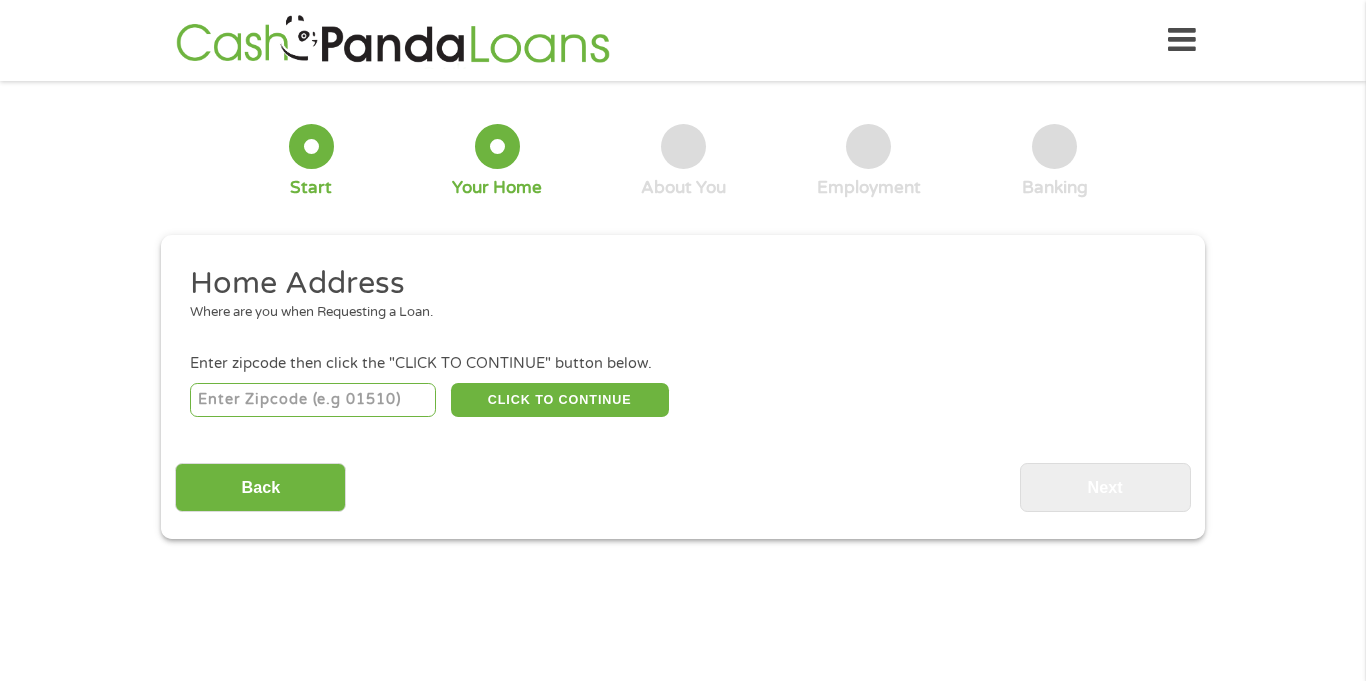 type on "[POSTAL_CODE]" 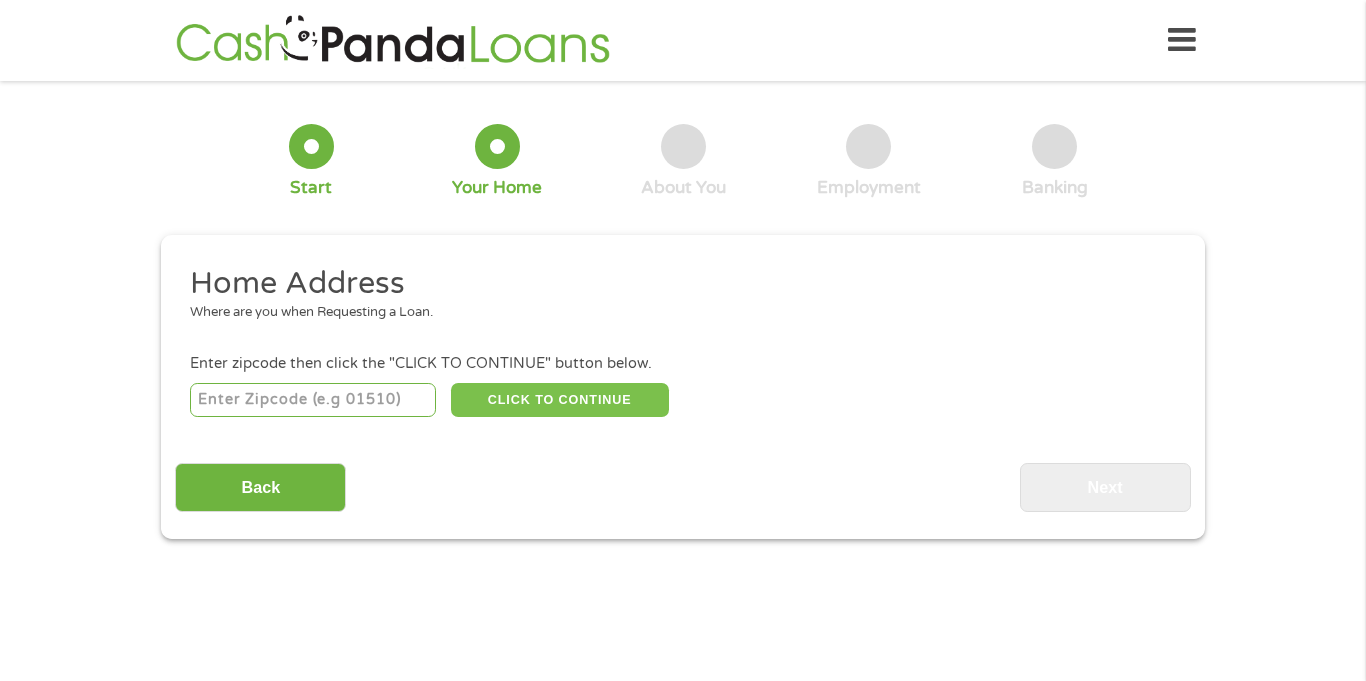 click on "CLICK TO CONTINUE" at bounding box center (560, 400) 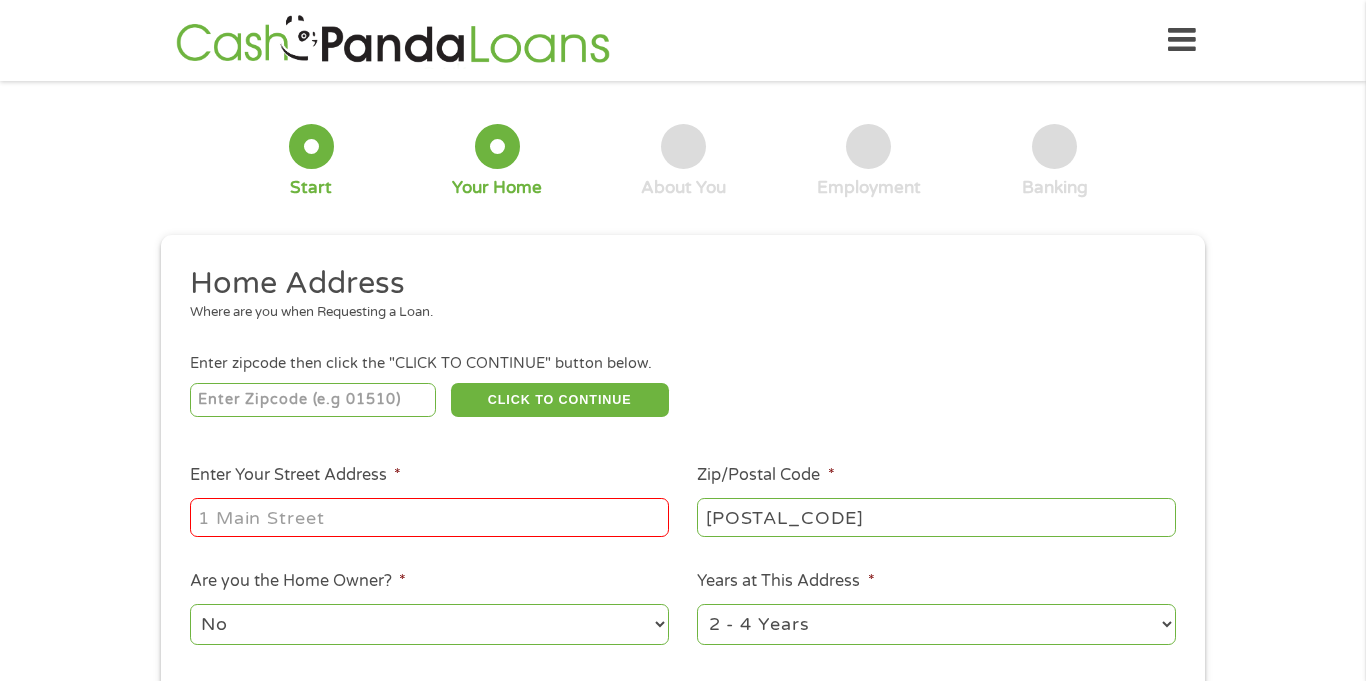 click on "Enter Your [STREET] [ADDRESS] *" at bounding box center [429, 517] 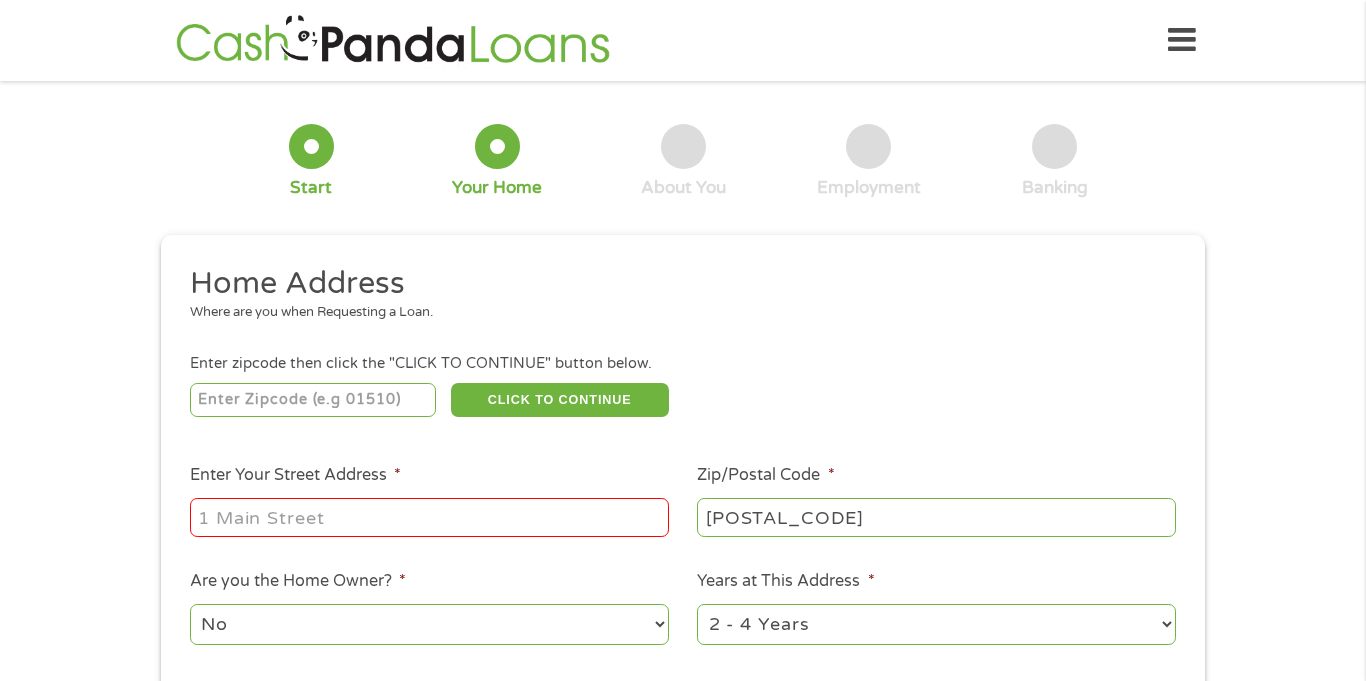 type on "[NUMBER] [STREET] [UNIT]" 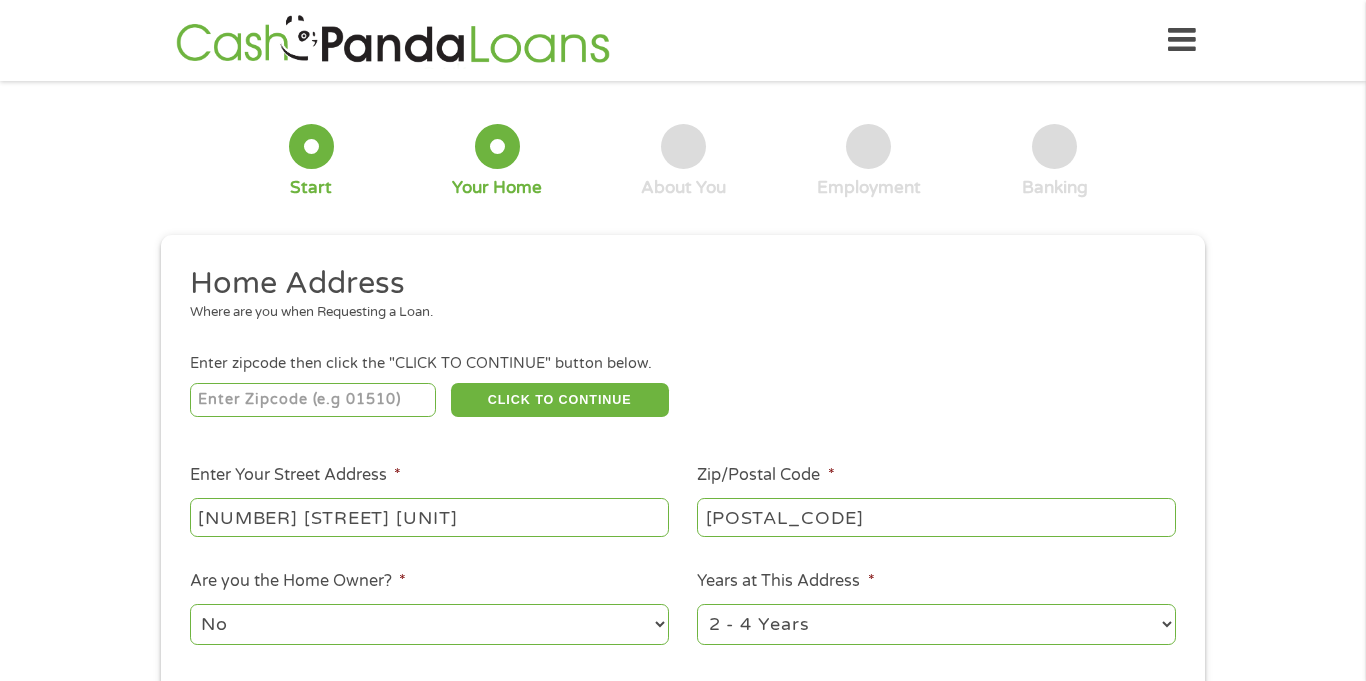 click on "Home Address" at bounding box center (676, 284) 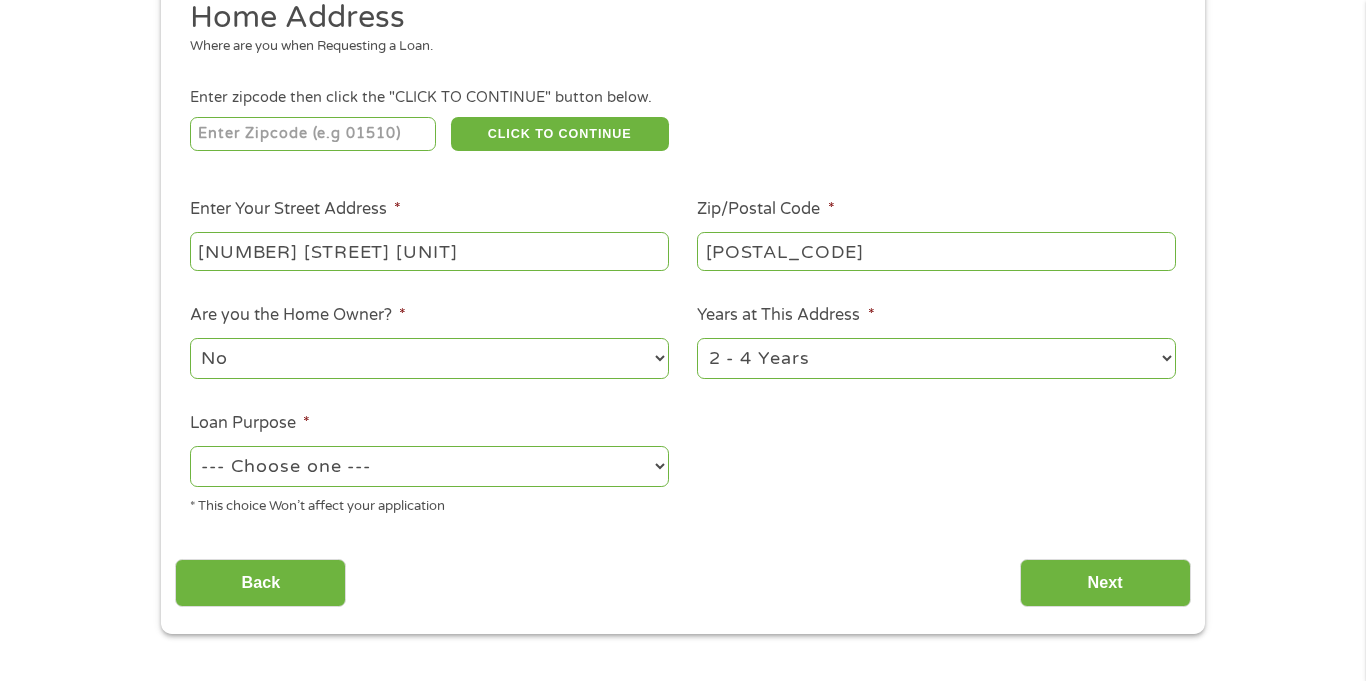 scroll, scrollTop: 320, scrollLeft: 0, axis: vertical 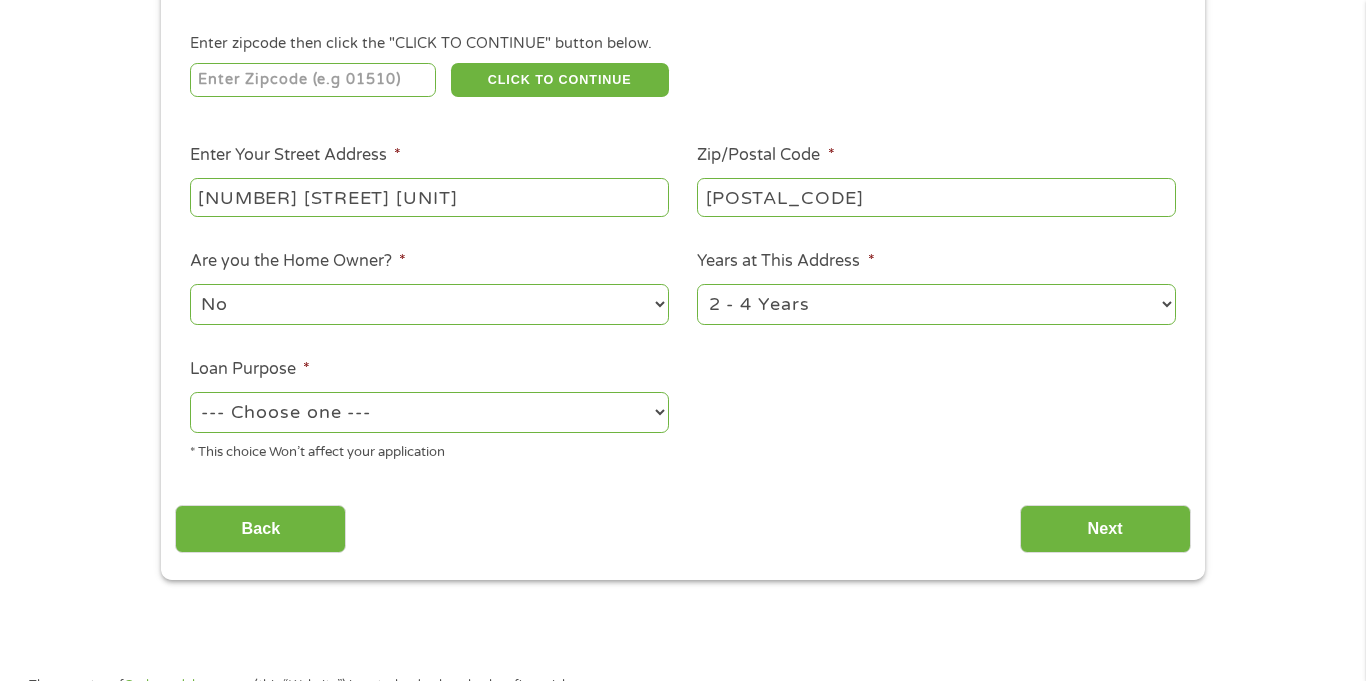click on "--- Choose one --- Pay Bills Debt Consolidation Home Improvement Major Purchase Car Loan Short Term Cash Medical Expenses Other" at bounding box center (429, 412) 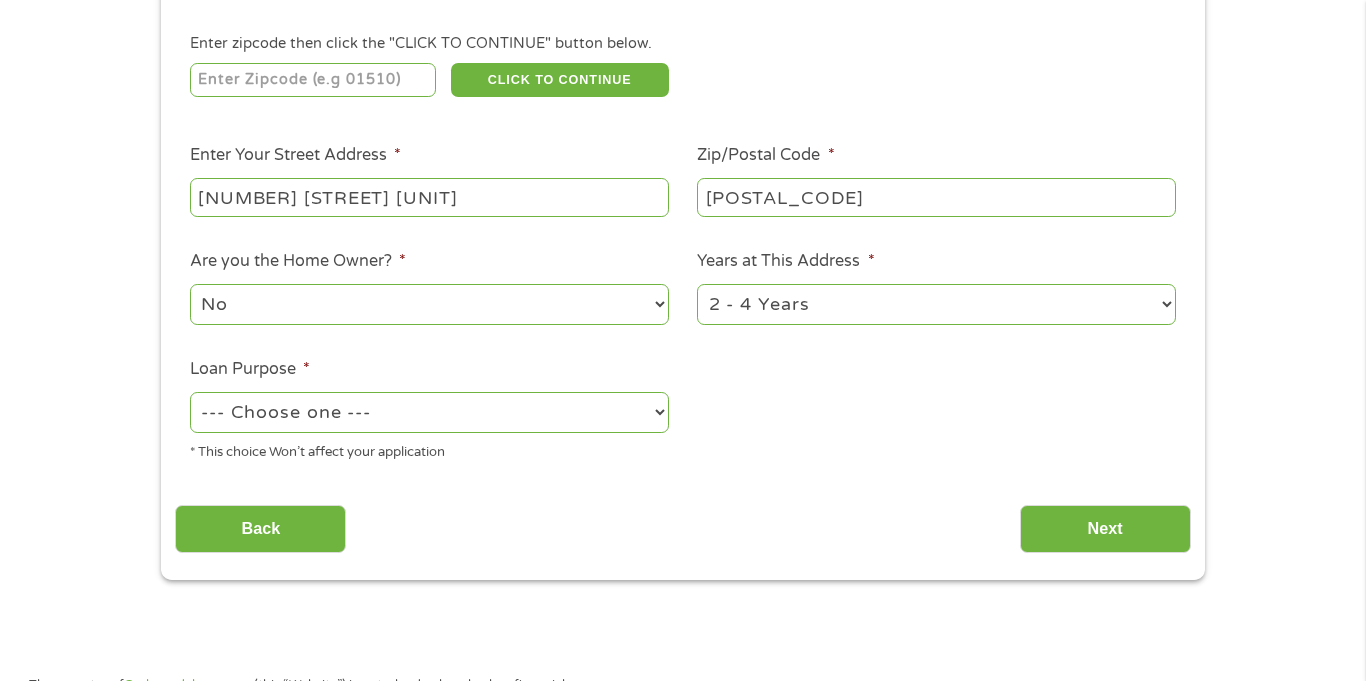 select on "[BRAND_NAME]" 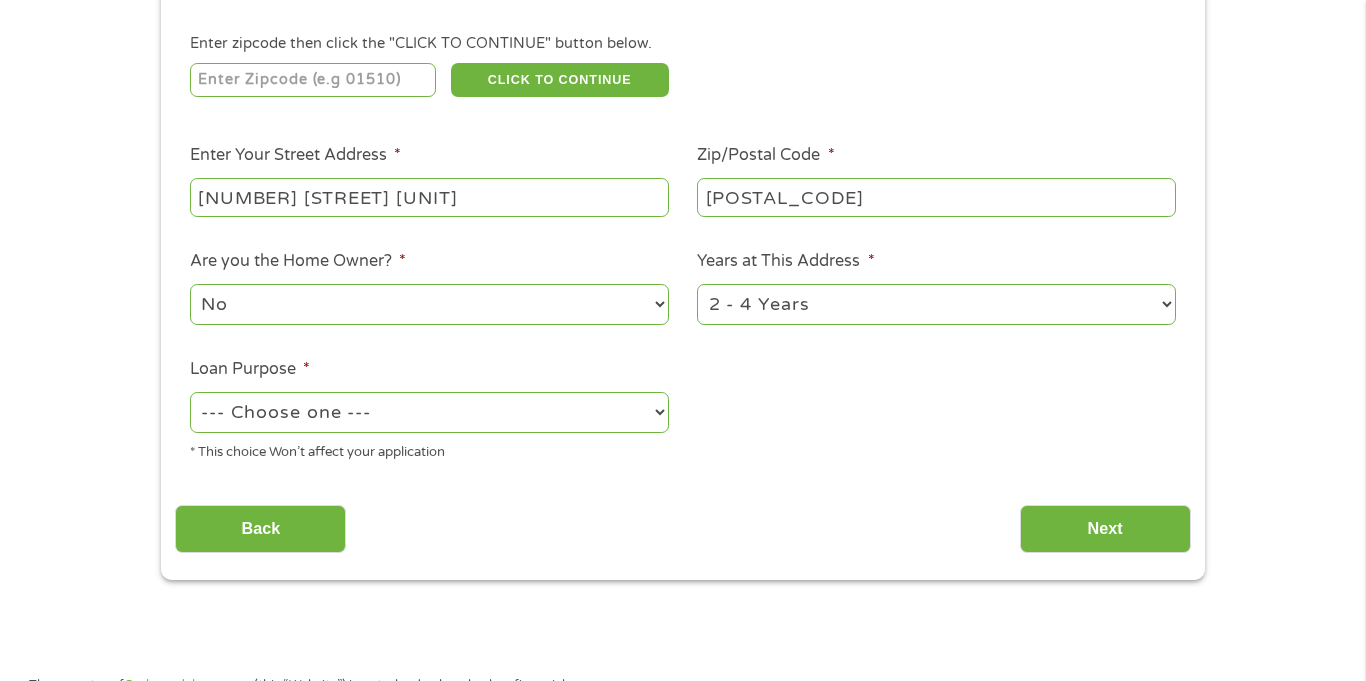 click on "--- Choose one --- Pay Bills Debt Consolidation Home Improvement Major Purchase Car Loan Short Term Cash Medical Expenses Other" at bounding box center [429, 412] 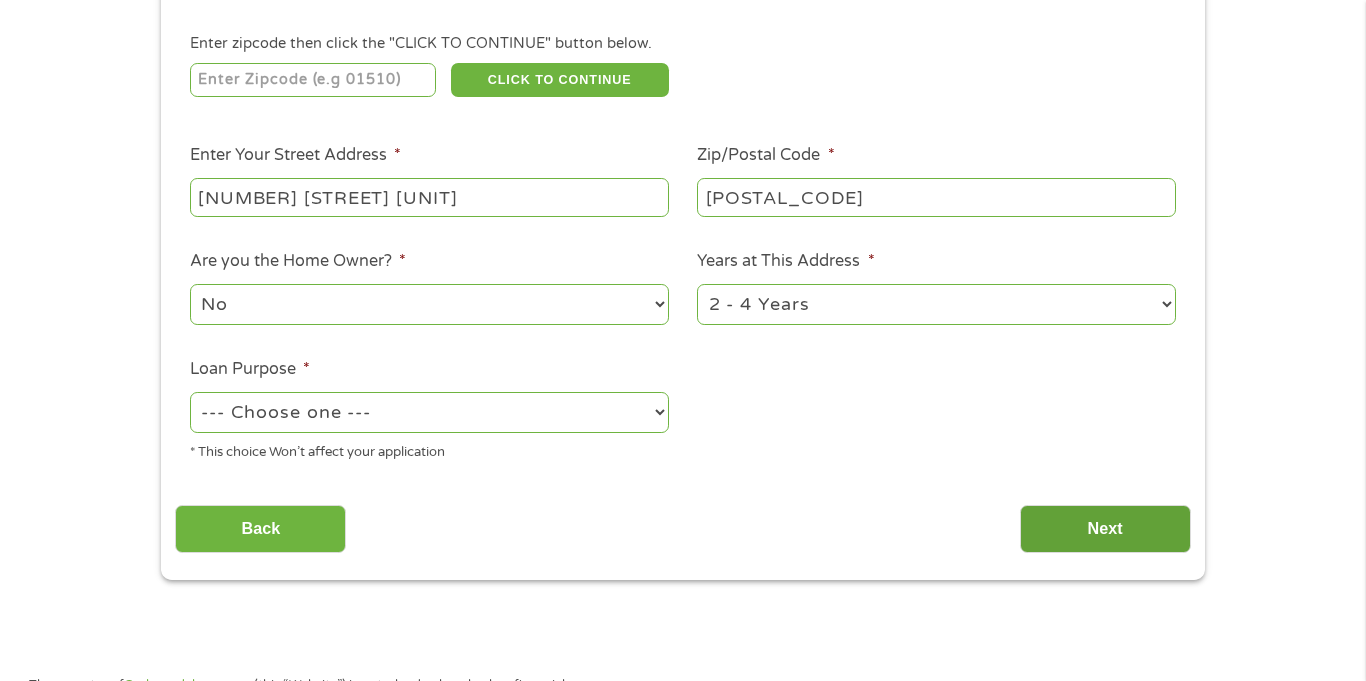 click on "Next" at bounding box center (1105, 529) 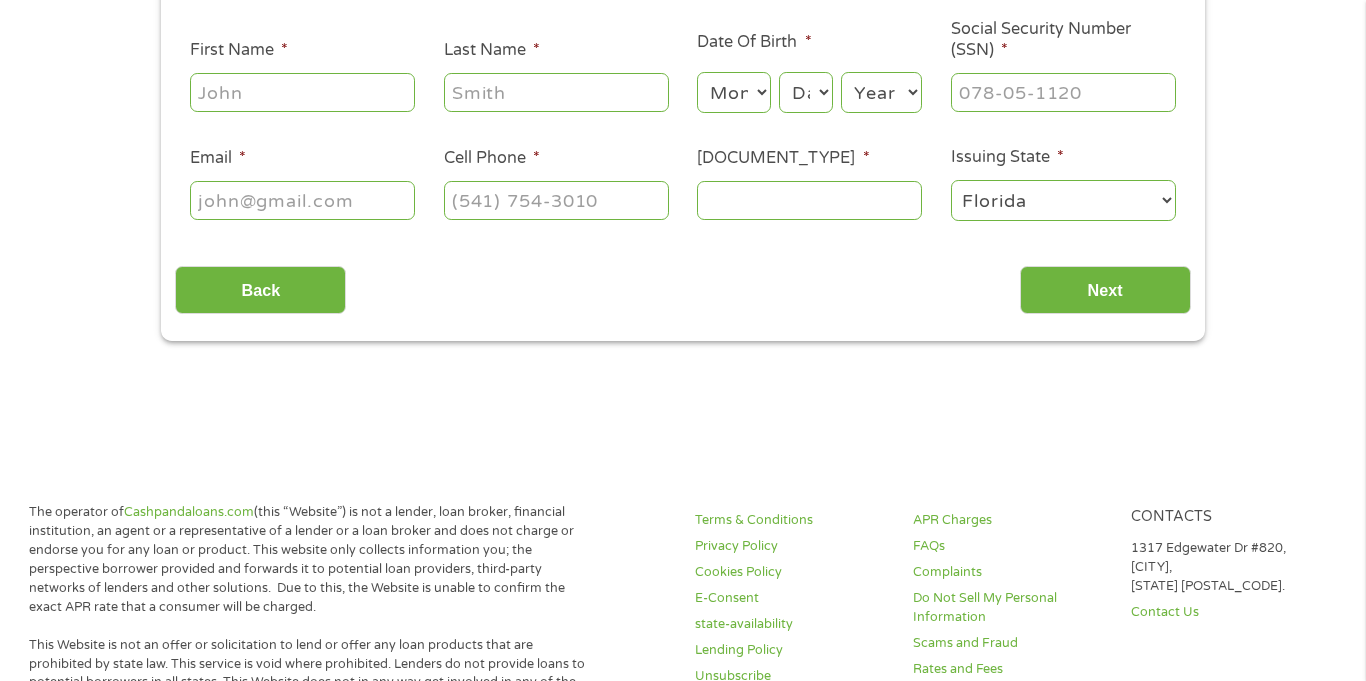 scroll, scrollTop: 8, scrollLeft: 8, axis: both 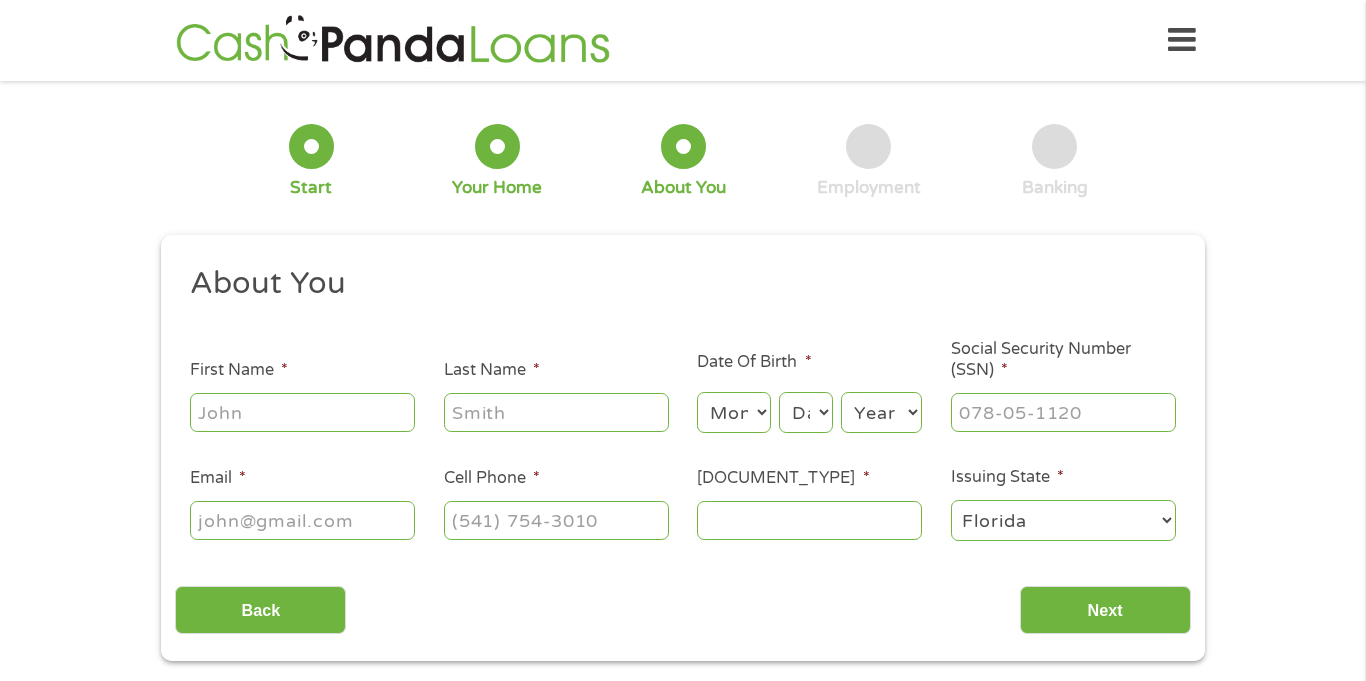 click on "[FIRST_NAME] *" at bounding box center (302, 412) 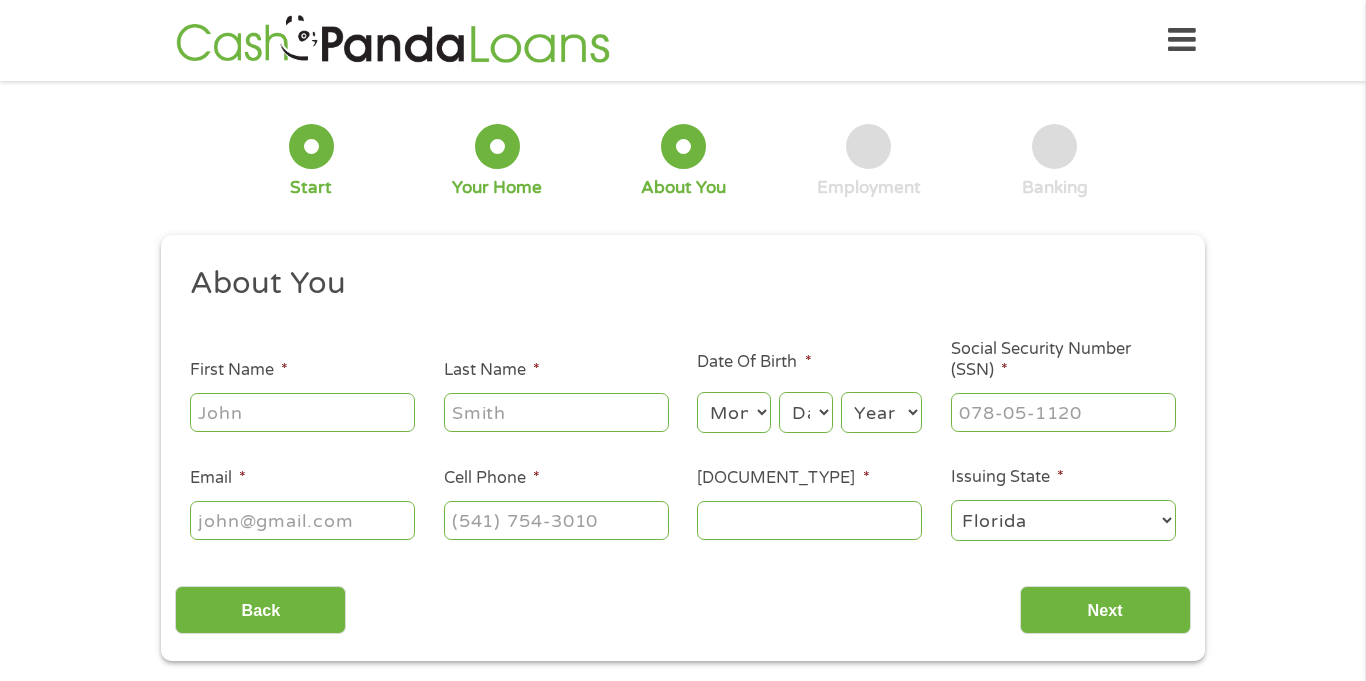 type on "[LAST]" 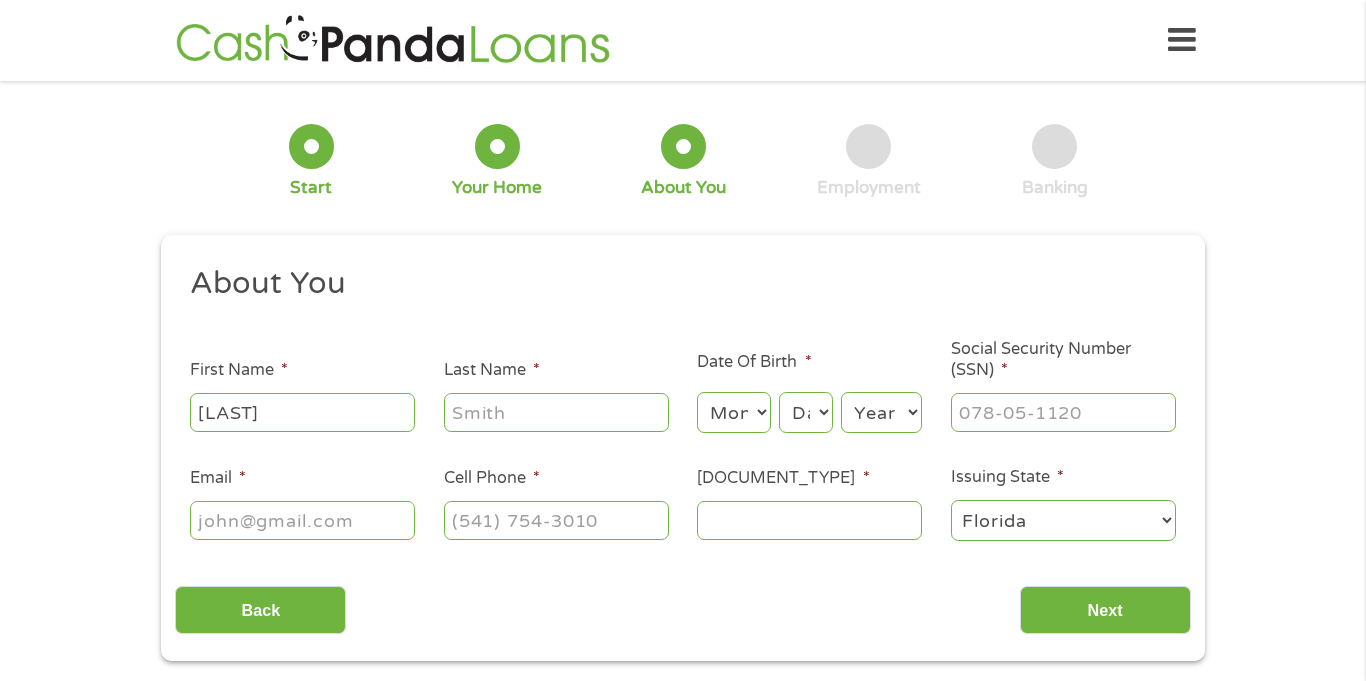 type on "[FIRST] [LAST]" 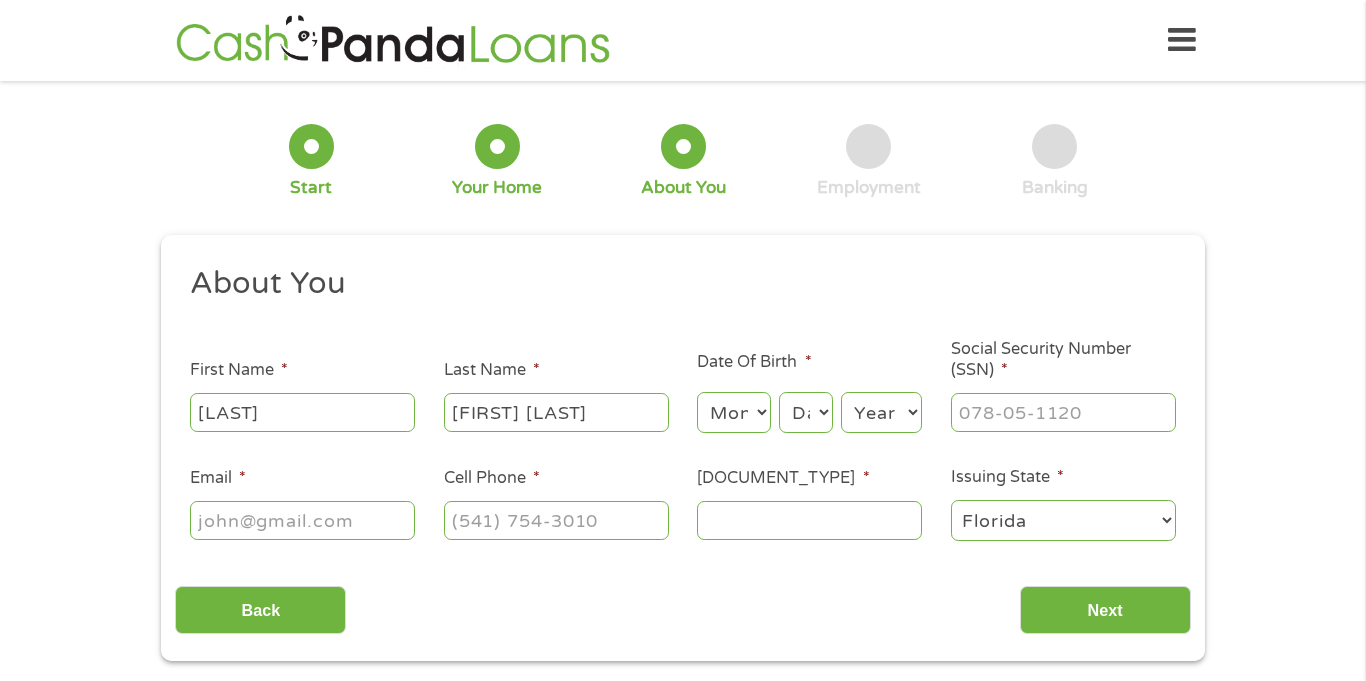 type on "[USERNAME]@[EXAMPLE.COM]" 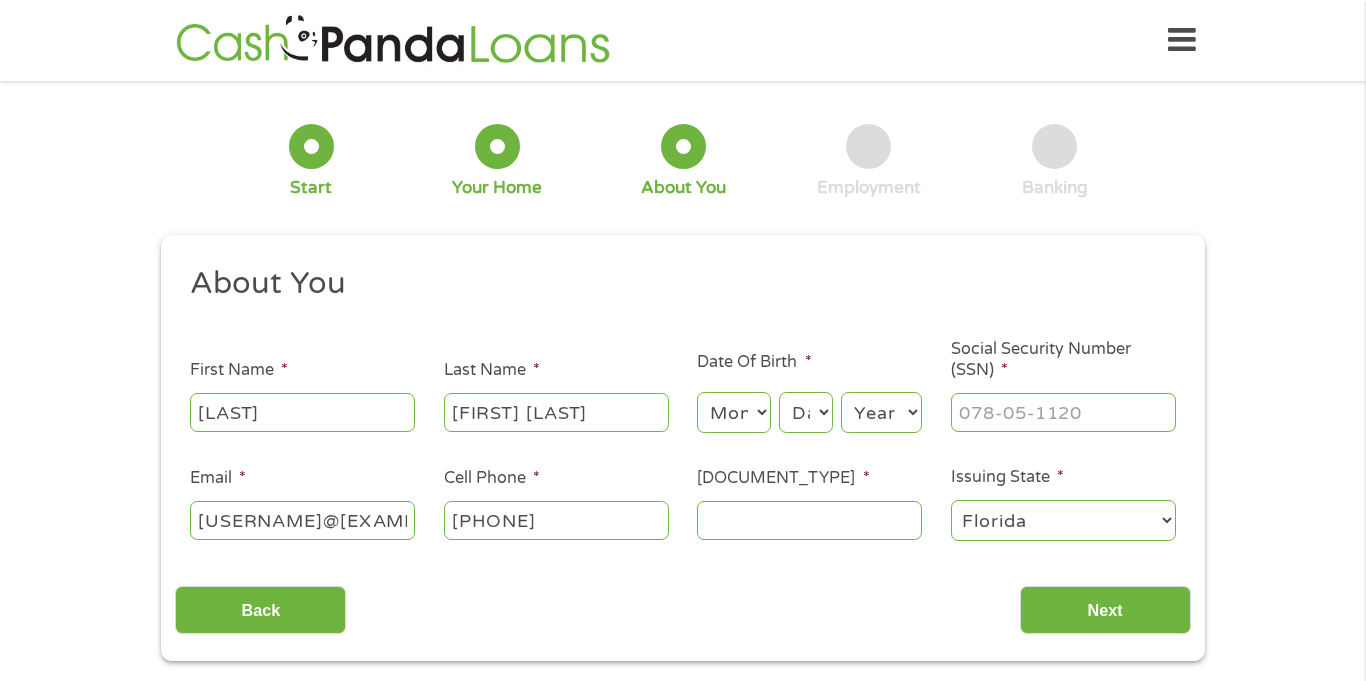 type on "[PHONE]" 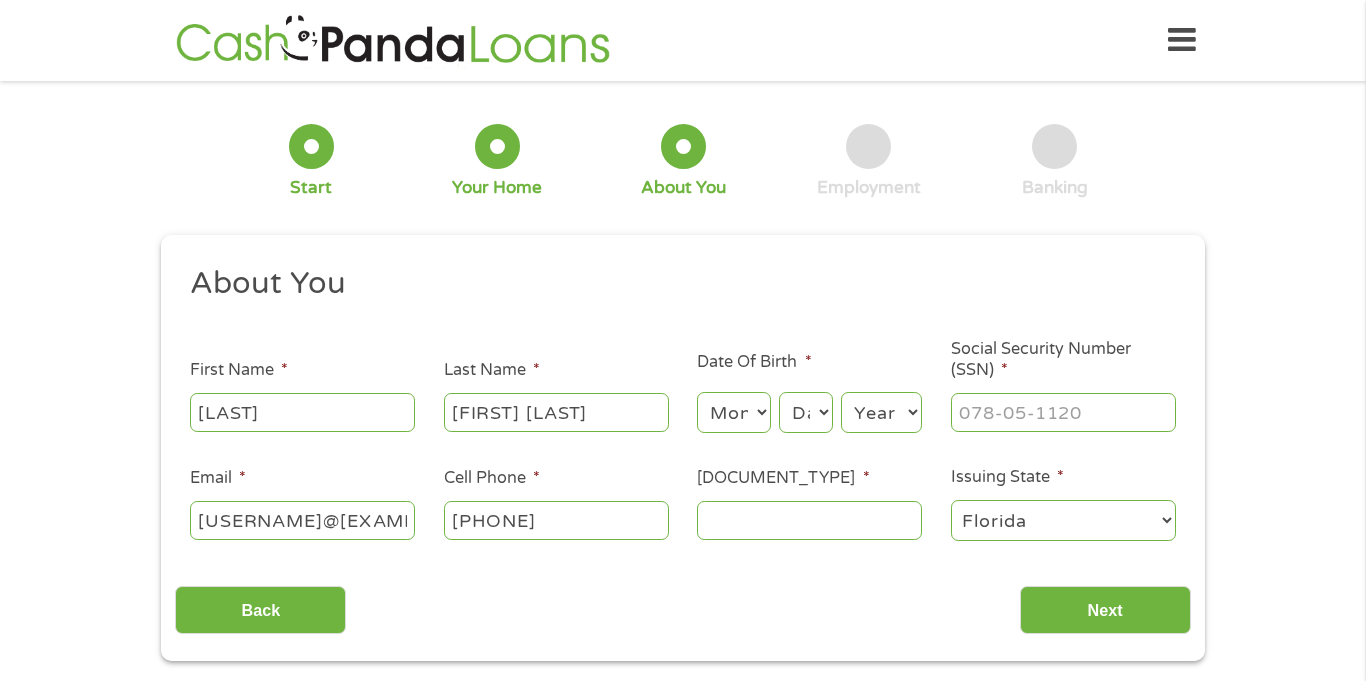 click on "Month 1 2 3 4 5 6 7 8 9 10 11 12" at bounding box center (733, 412) 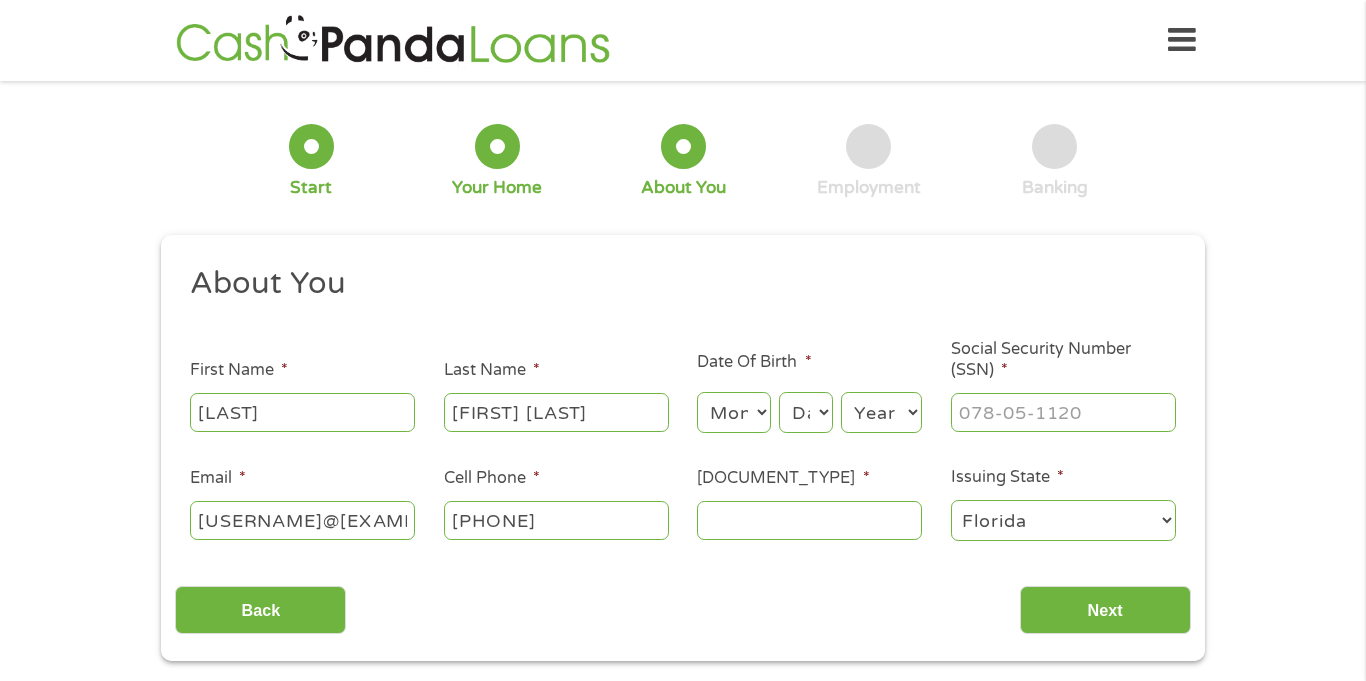 select on "8" 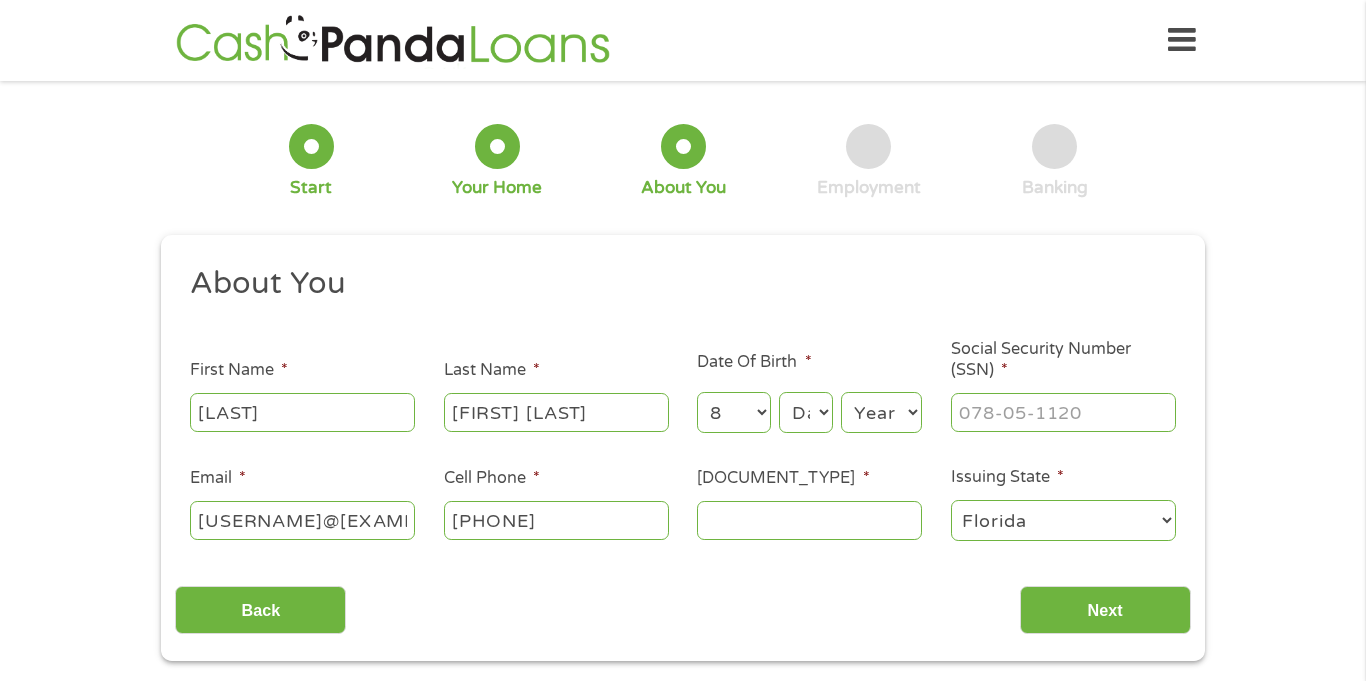 click on "Month 1 2 3 4 5 6 7 8 9 10 11 12" at bounding box center (733, 412) 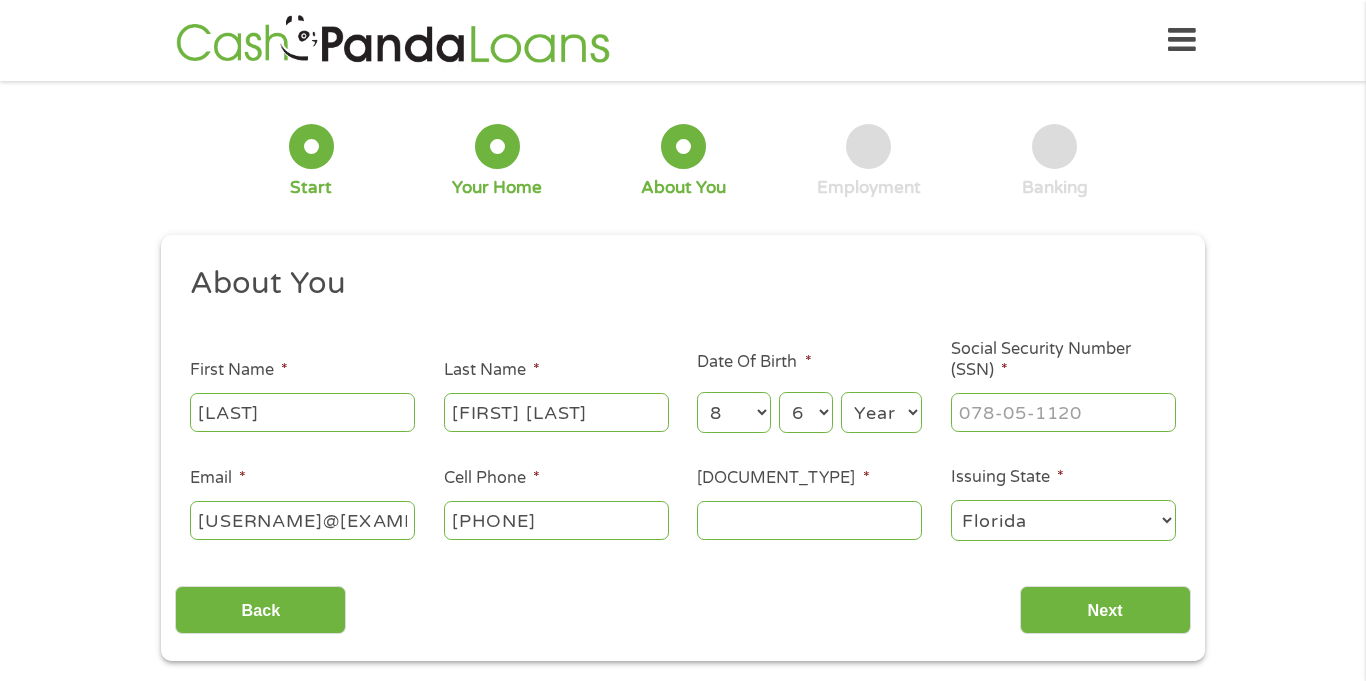 click on "Day 1 2 3 4 5 6 7 8 9 10 11 12 13 14 15 16 17 18 19 20 21 22 23 24 25 26 27 28 29 30 31" at bounding box center [806, 412] 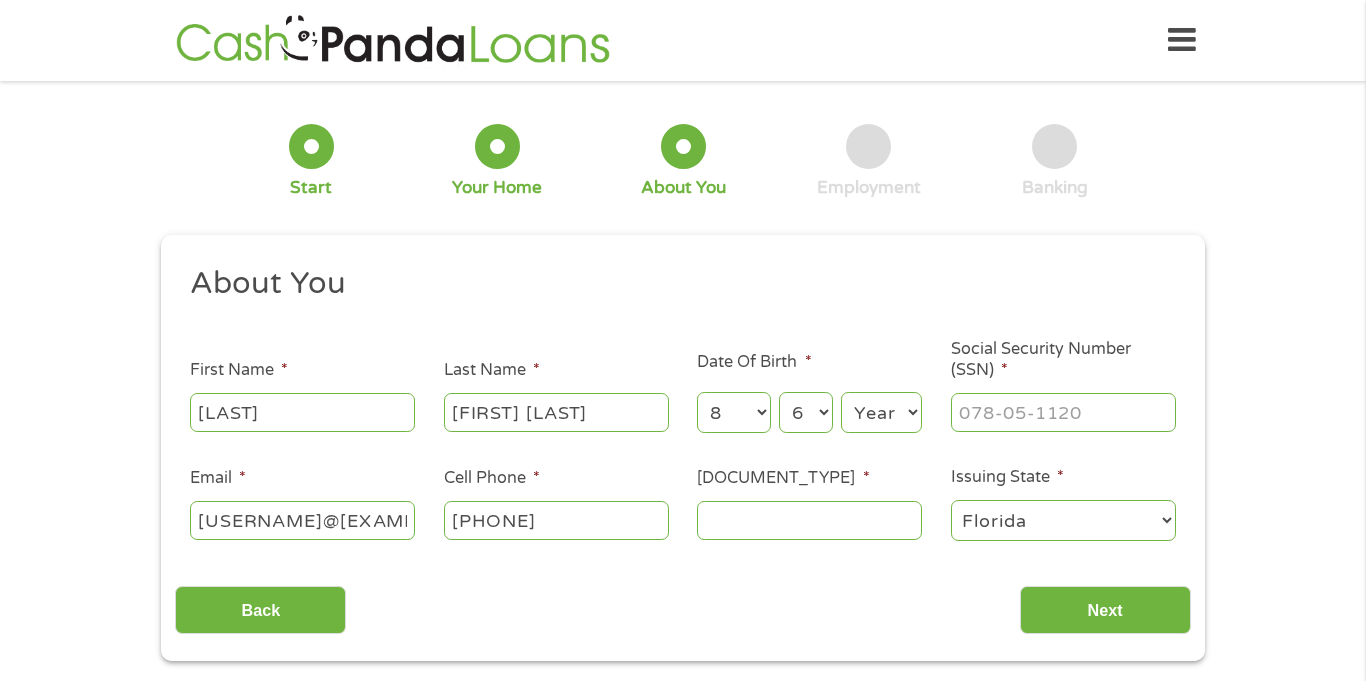 select on "5" 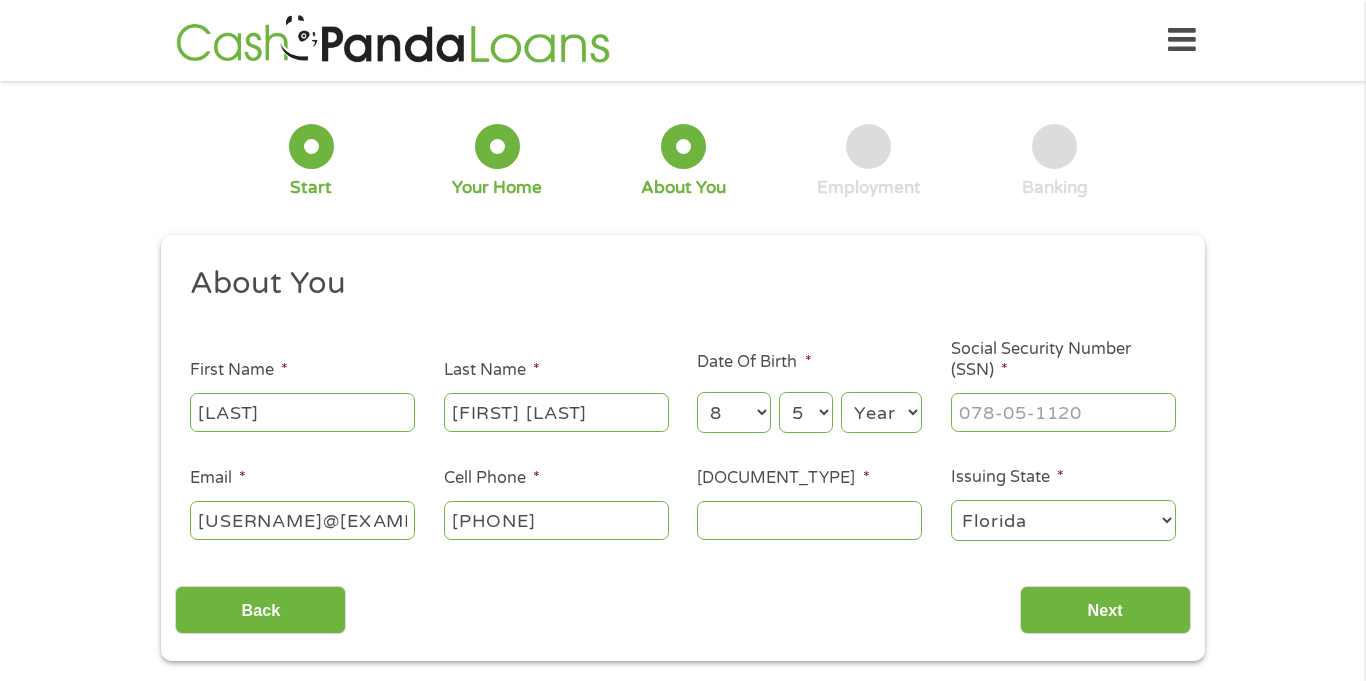 click on "Day 1 2 3 4 5 6 7 8 9 10 11 12 13 14 15 16 17 18 19 20 21 22 23 24 25 26 27 28 29 30 31" at bounding box center (806, 412) 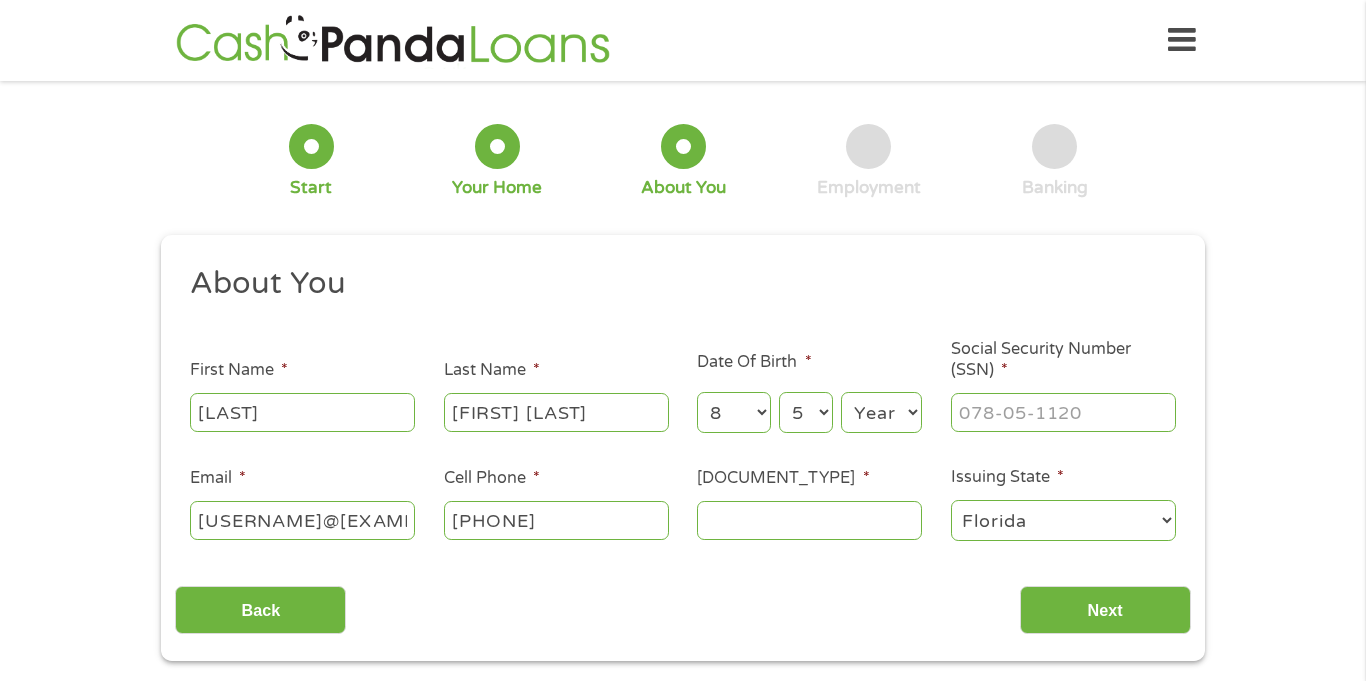 click on "Year 2007 2006 2005 2004 2003 2002 2001 2000 1999 1998 1997 1996 1995 1994 1993 1992 1991 1990 1989 1988 1987 1986 1985 1984 1983 1982 1981 1980 1979 1978 1977 1976 1975 1974 1973 1972 1971 1970 1969 1968 1967 1966 1965 1964 1963 1962 1961 1960 1959 1958 1957 1956 1955 1954 1953 1952 1951 1950 1949 1948 1947 1946 1945 1944 1943 1942 1941 1940 1939 1938 1937 1936 1935 1934 1933 1932 1931 1930 1929 1928 1927 1926 1925 1924 1923 1922 1921 1920" at bounding box center (881, 412) 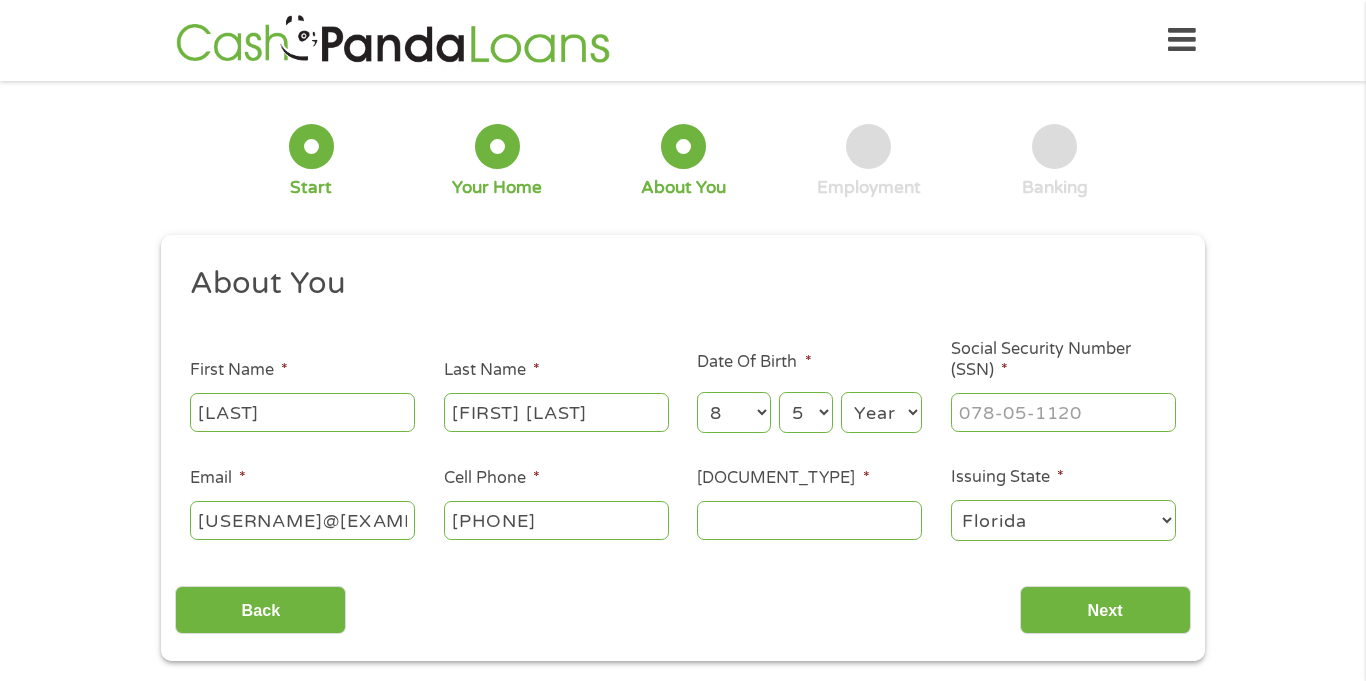 select on "1977" 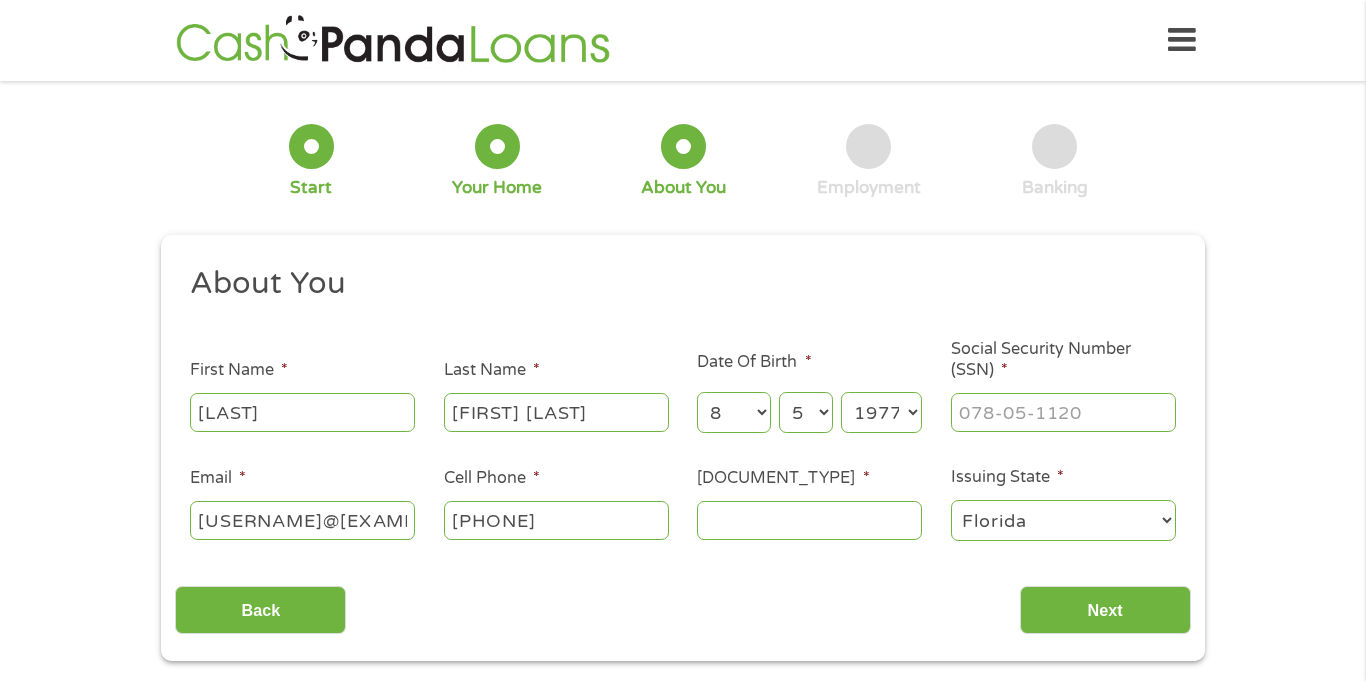click on "Year 2007 2006 2005 2004 2003 2002 2001 2000 1999 1998 1997 1996 1995 1994 1993 1992 1991 1990 1989 1988 1987 1986 1985 1984 1983 1982 1981 1980 1979 1978 1977 1976 1975 1974 1973 1972 1971 1970 1969 1968 1967 1966 1965 1964 1963 1962 1961 1960 1959 1958 1957 1956 1955 1954 1953 1952 1951 1950 1949 1948 1947 1946 1945 1944 1943 1942 1941 1940 1939 1938 1937 1936 1935 1934 1933 1932 1931 1930 1929 1928 1927 1926 1925 1924 1923 1922 1921 1920" at bounding box center (881, 412) 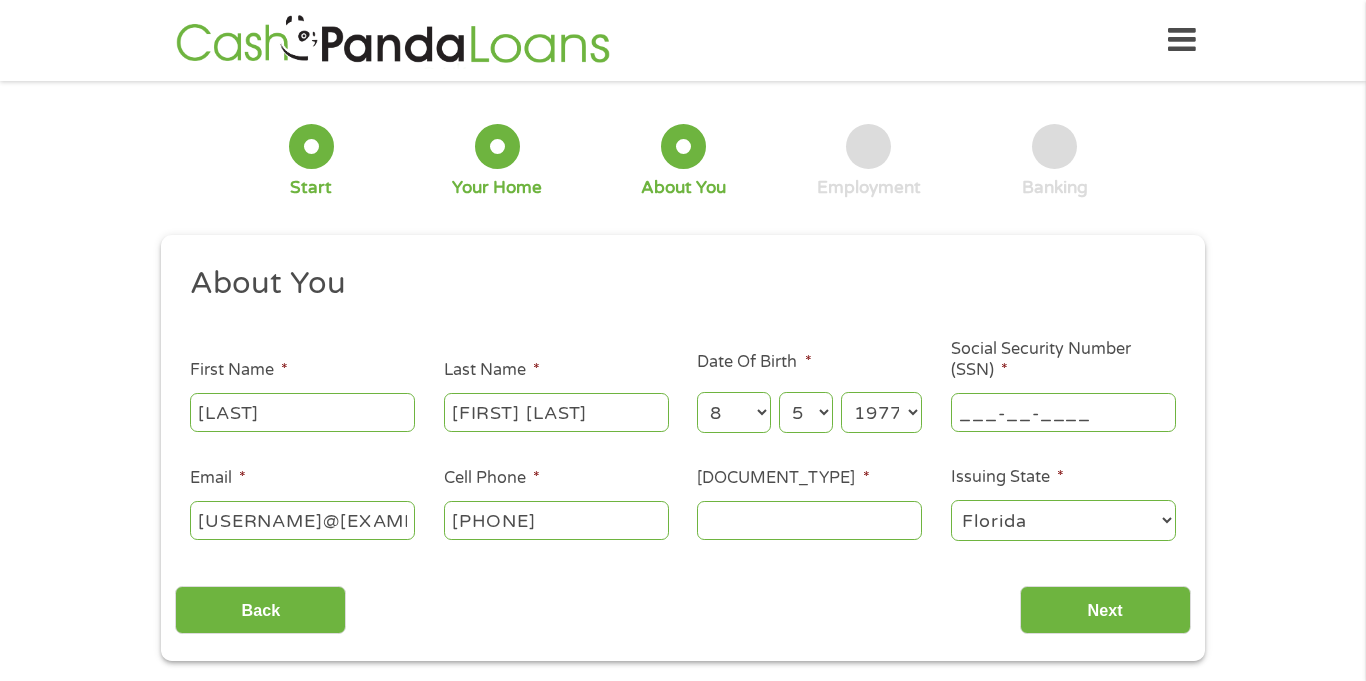 click on "___-__-____" at bounding box center (1063, 412) 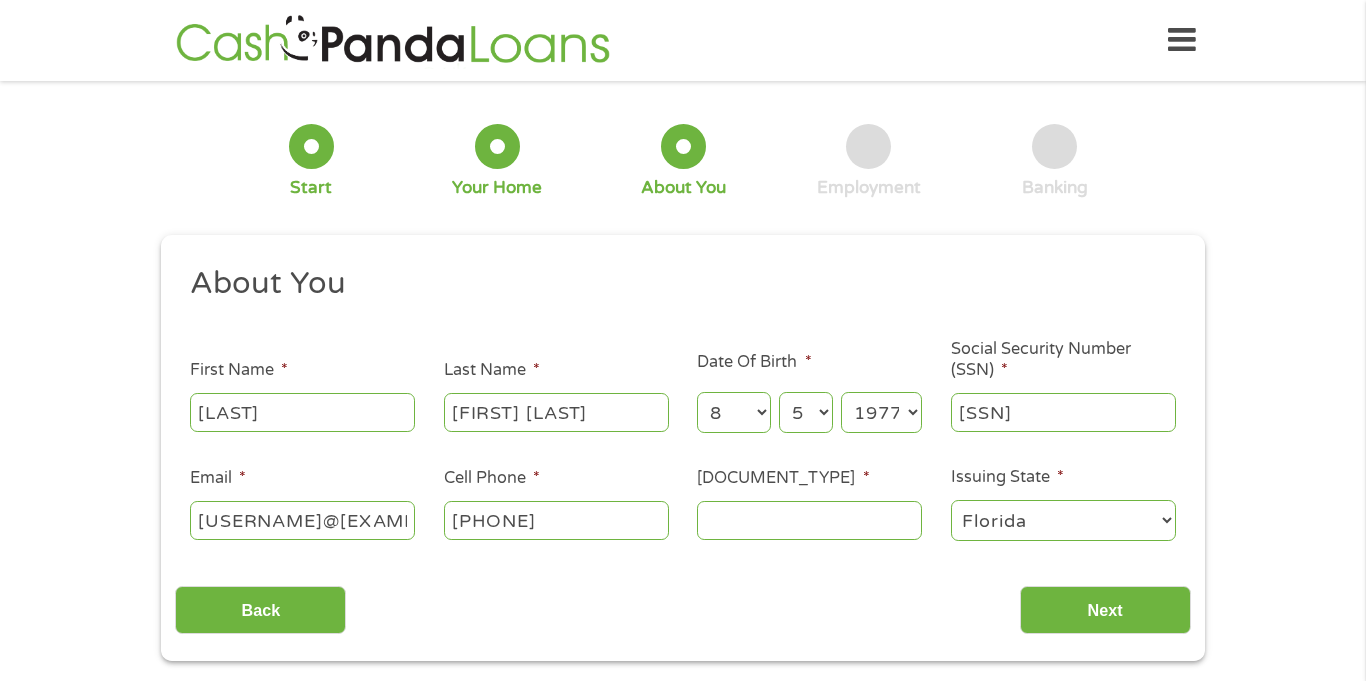 type on "[SSN]" 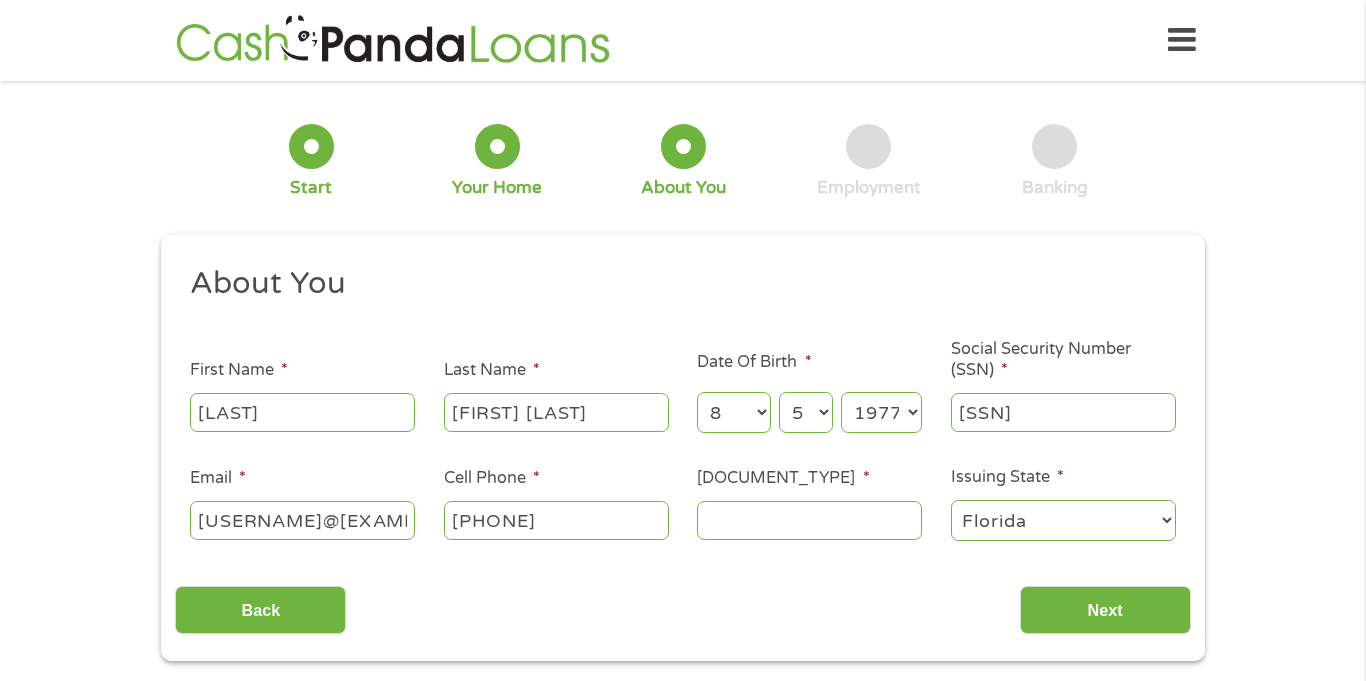 click on "Driver License Number *" at bounding box center (809, 520) 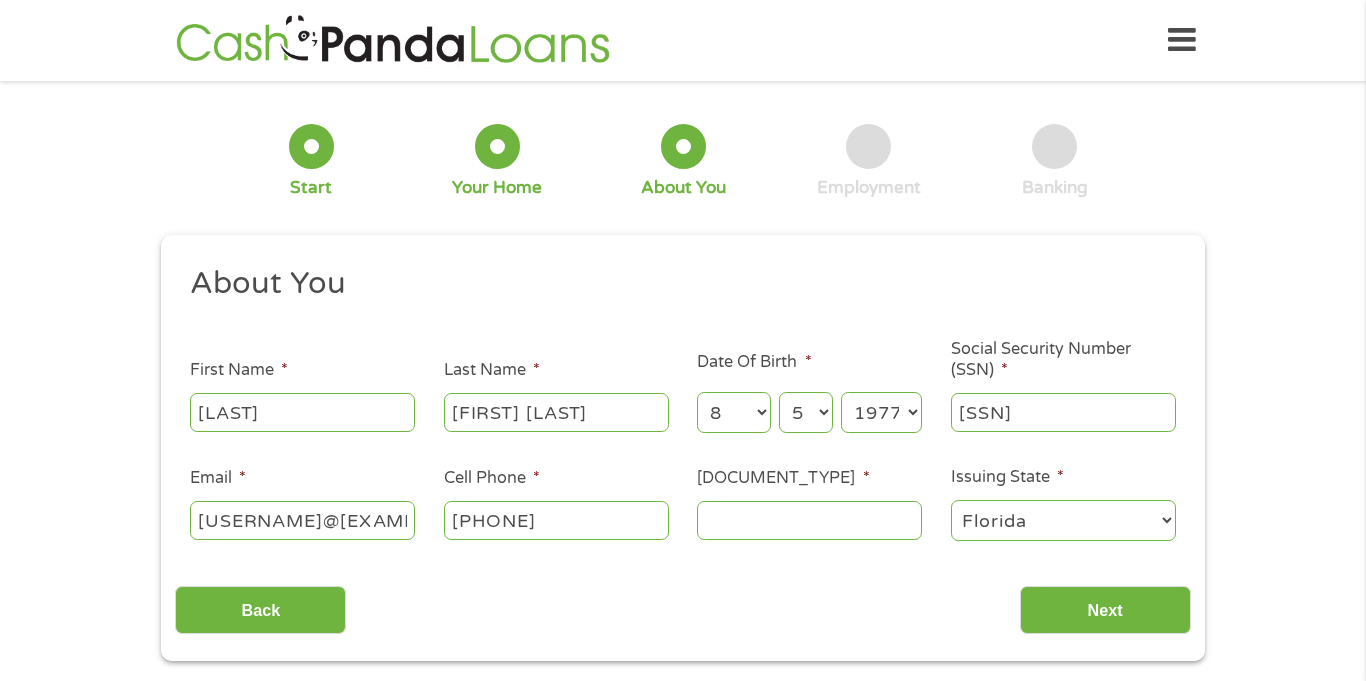click on "Driver License Number *" at bounding box center (809, 520) 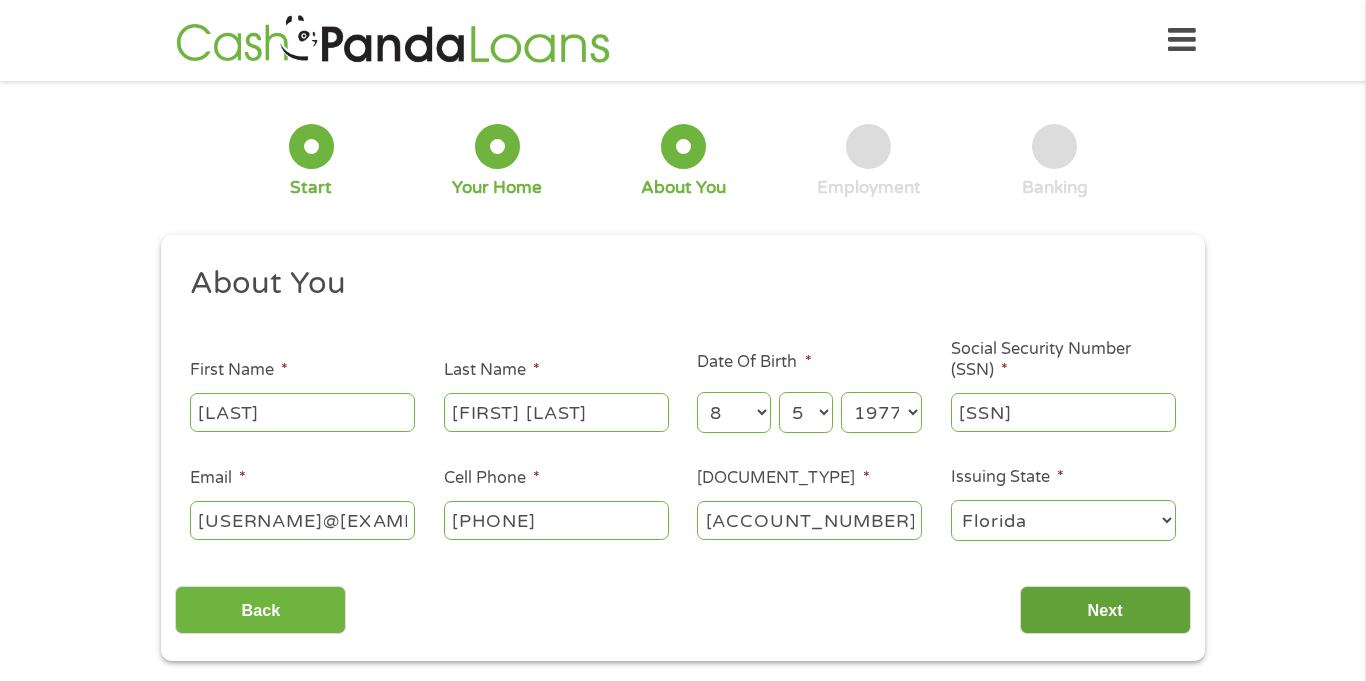 type on "[ACCOUNT_NUMBER]" 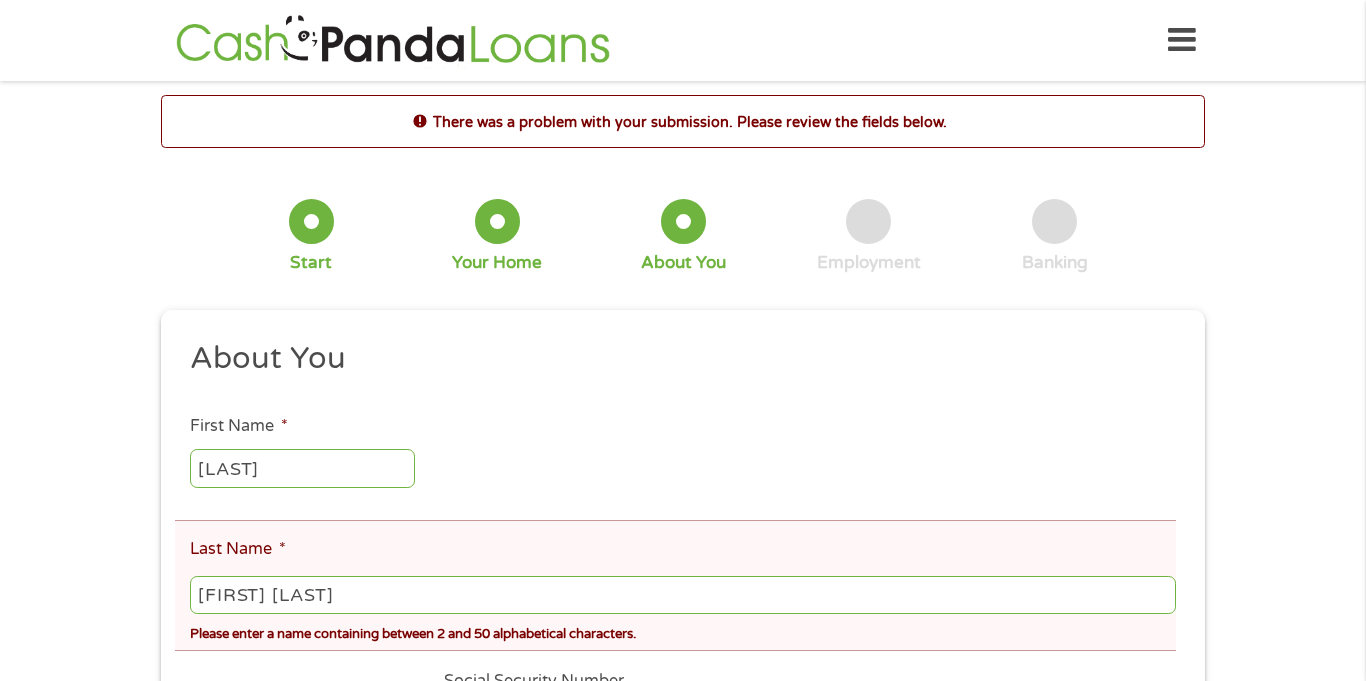 scroll, scrollTop: 8, scrollLeft: 8, axis: both 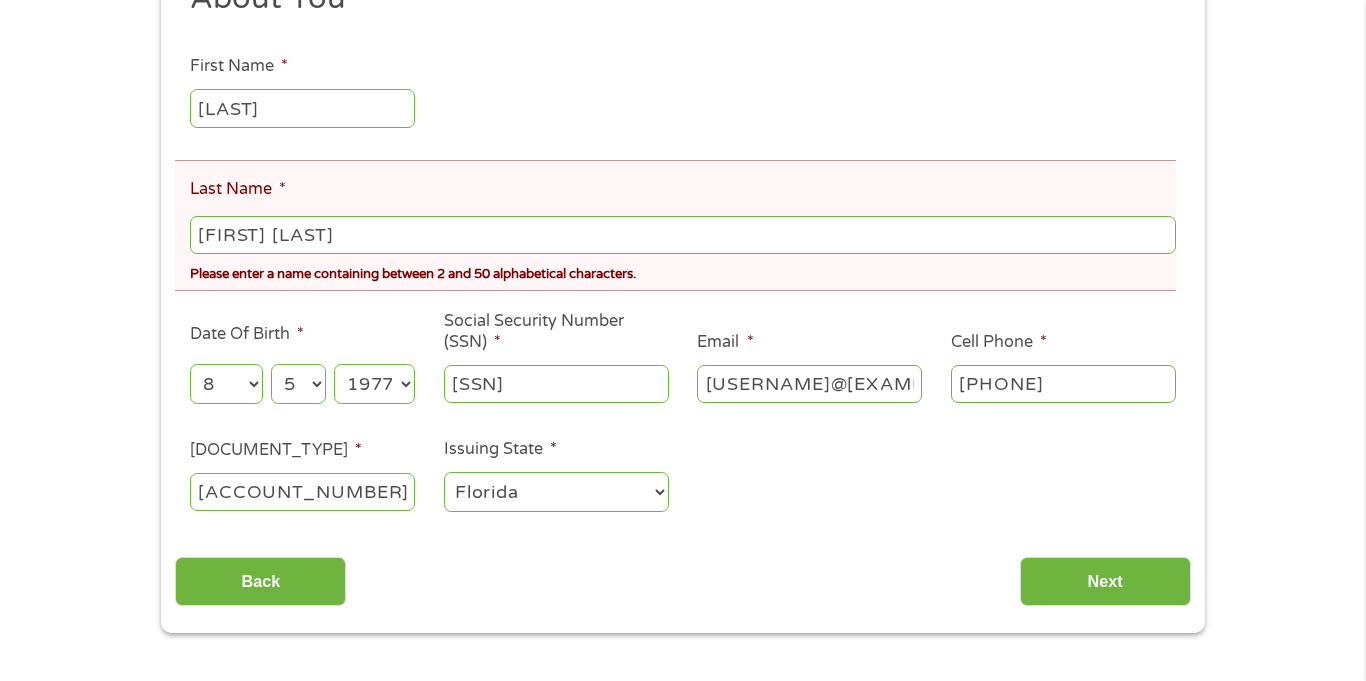 click on "[DATE_OF_BIRTH] *" at bounding box center (247, 334) 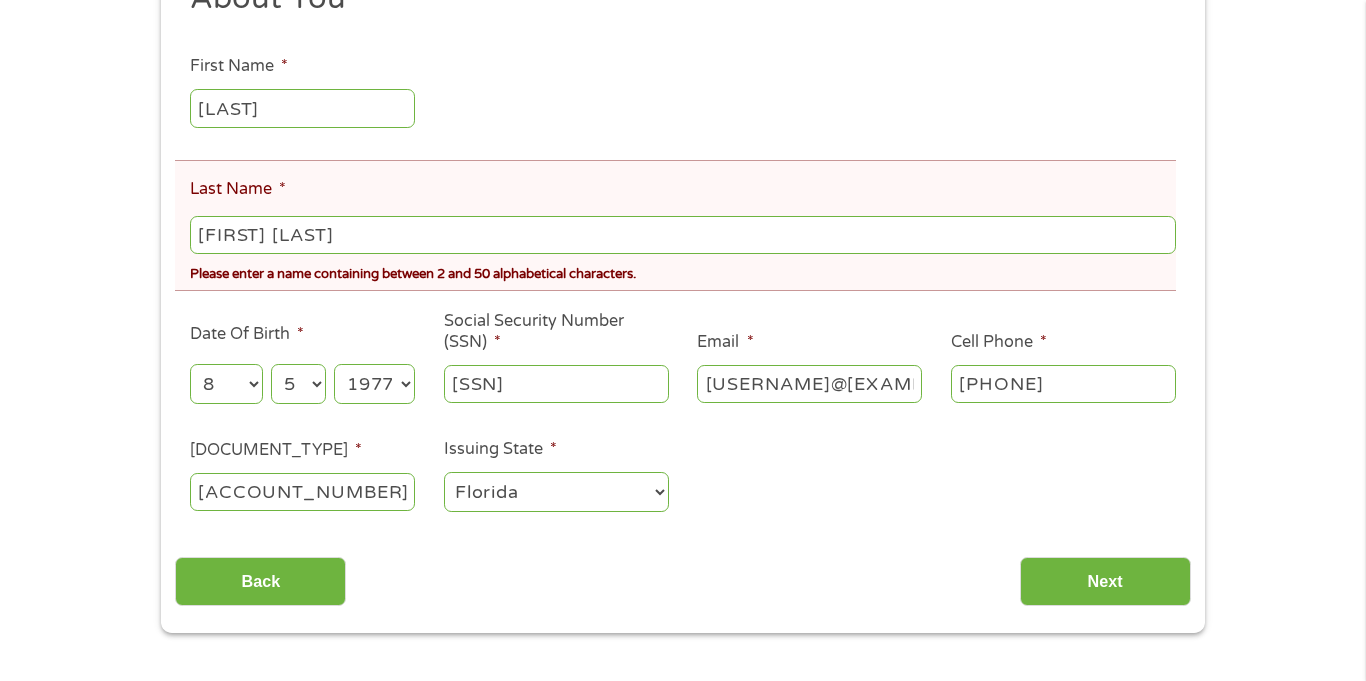 type on "[LAST]" 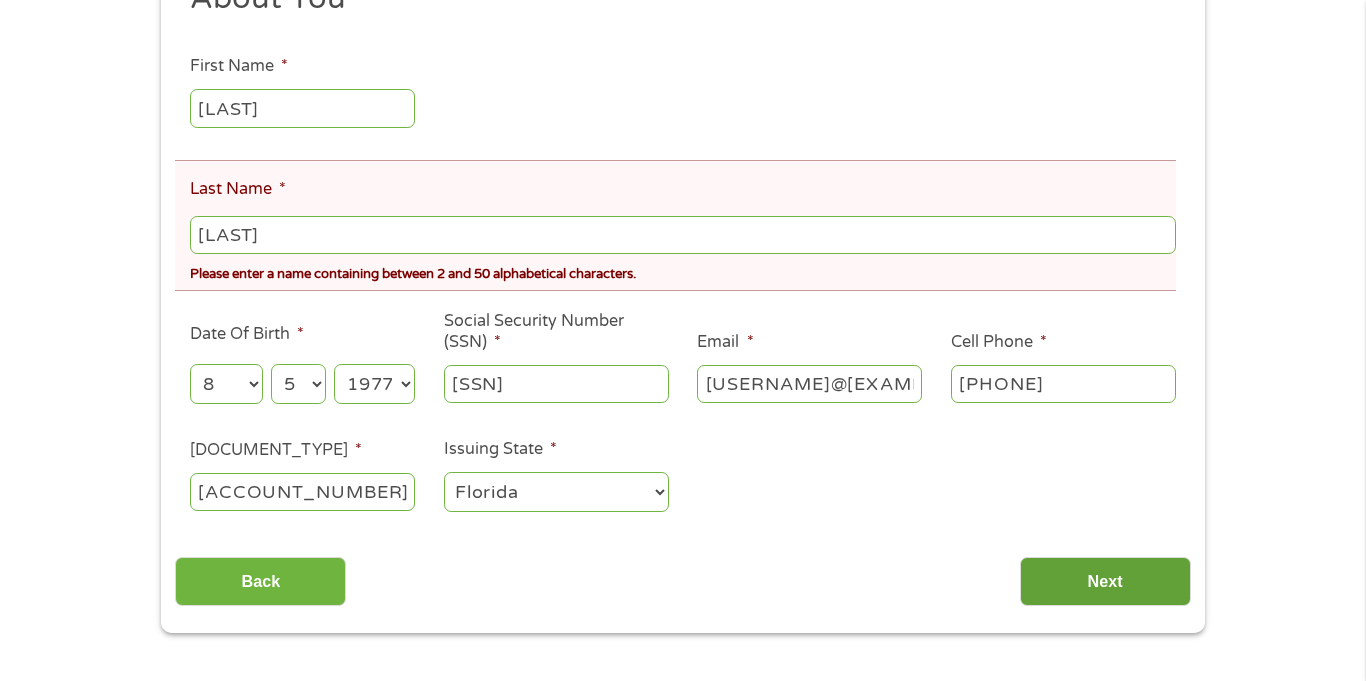 click on "Next" at bounding box center [1105, 581] 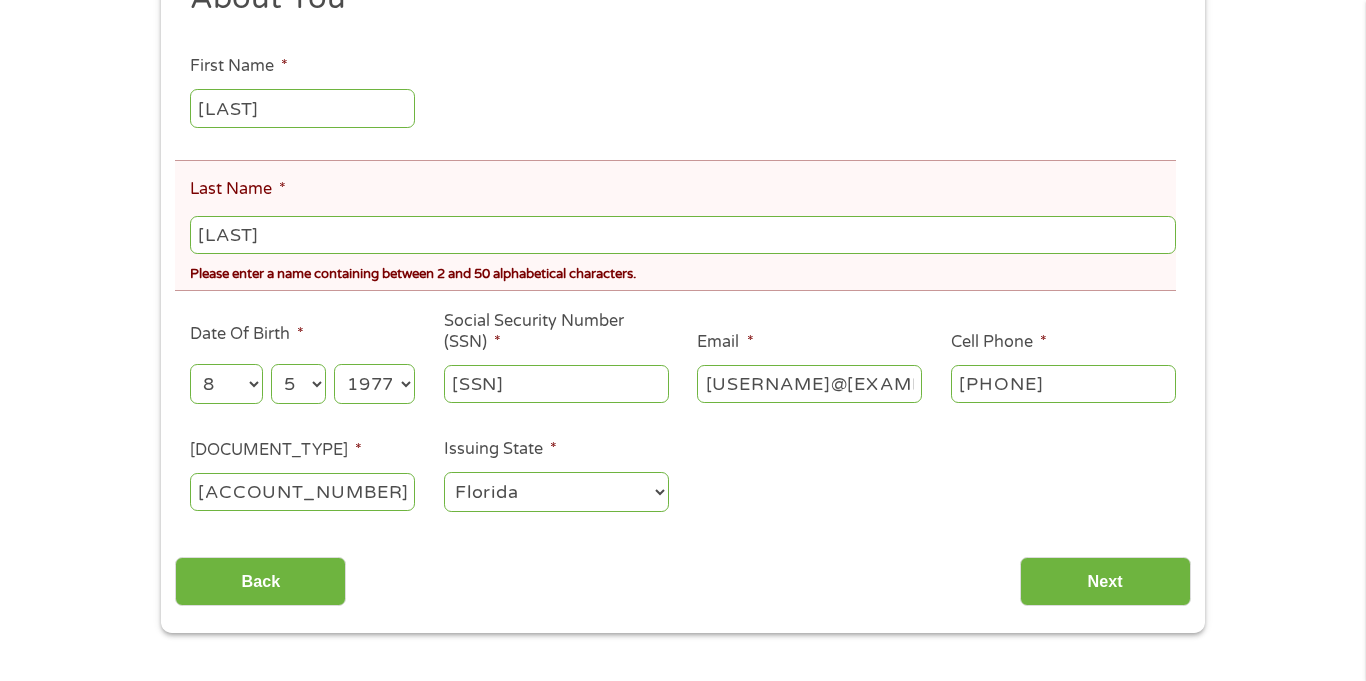 scroll, scrollTop: 228, scrollLeft: 0, axis: vertical 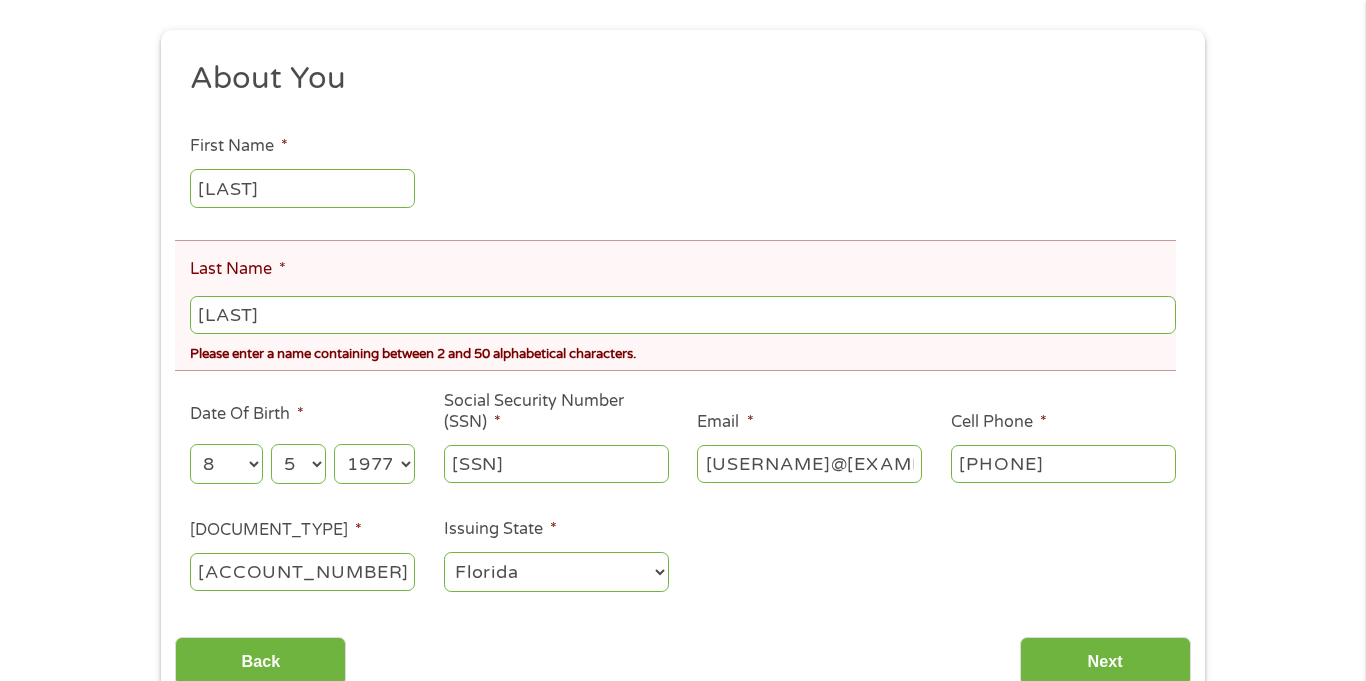 click on "[LAST]" at bounding box center (683, 315) 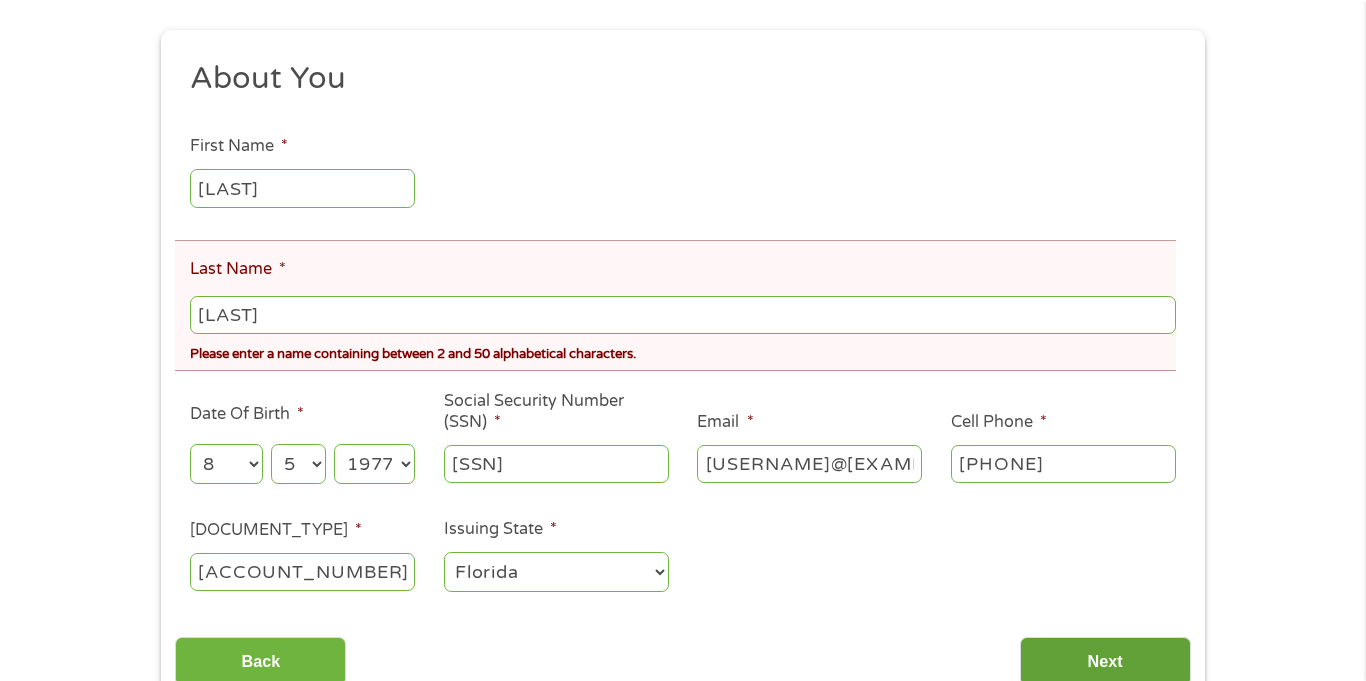 type on "[LAST]" 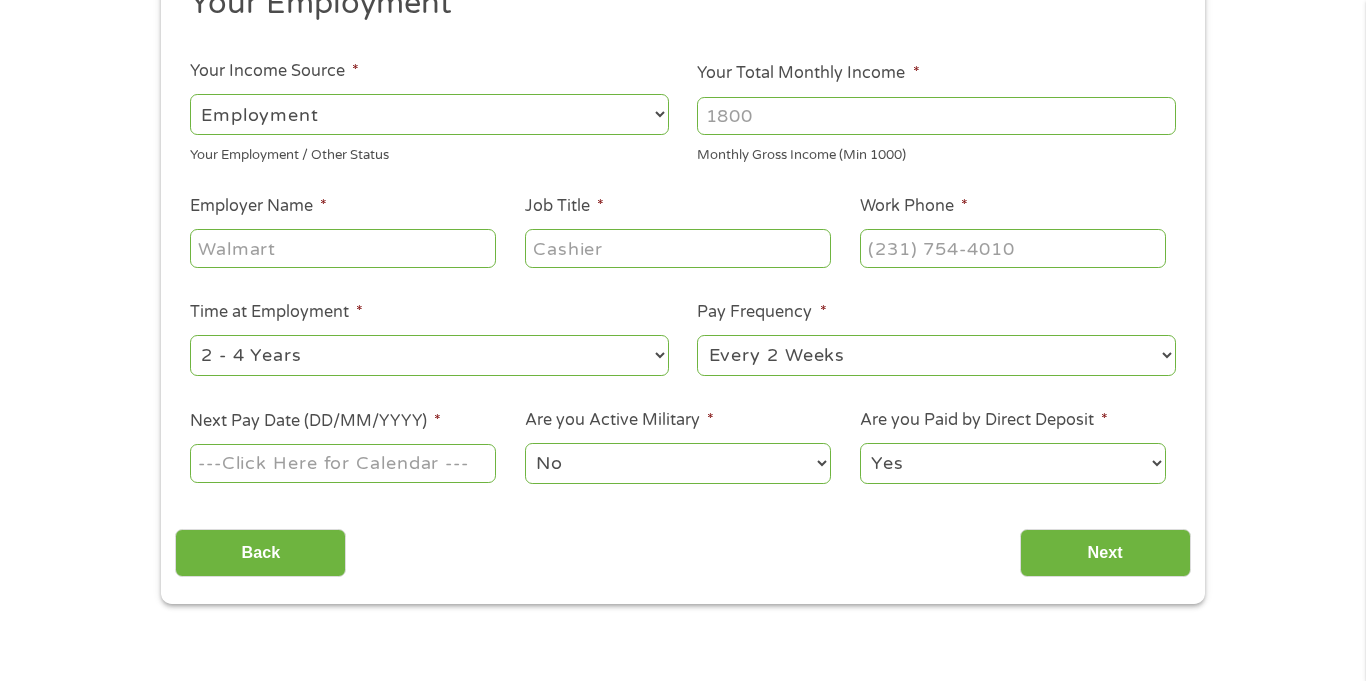 scroll, scrollTop: 8, scrollLeft: 8, axis: both 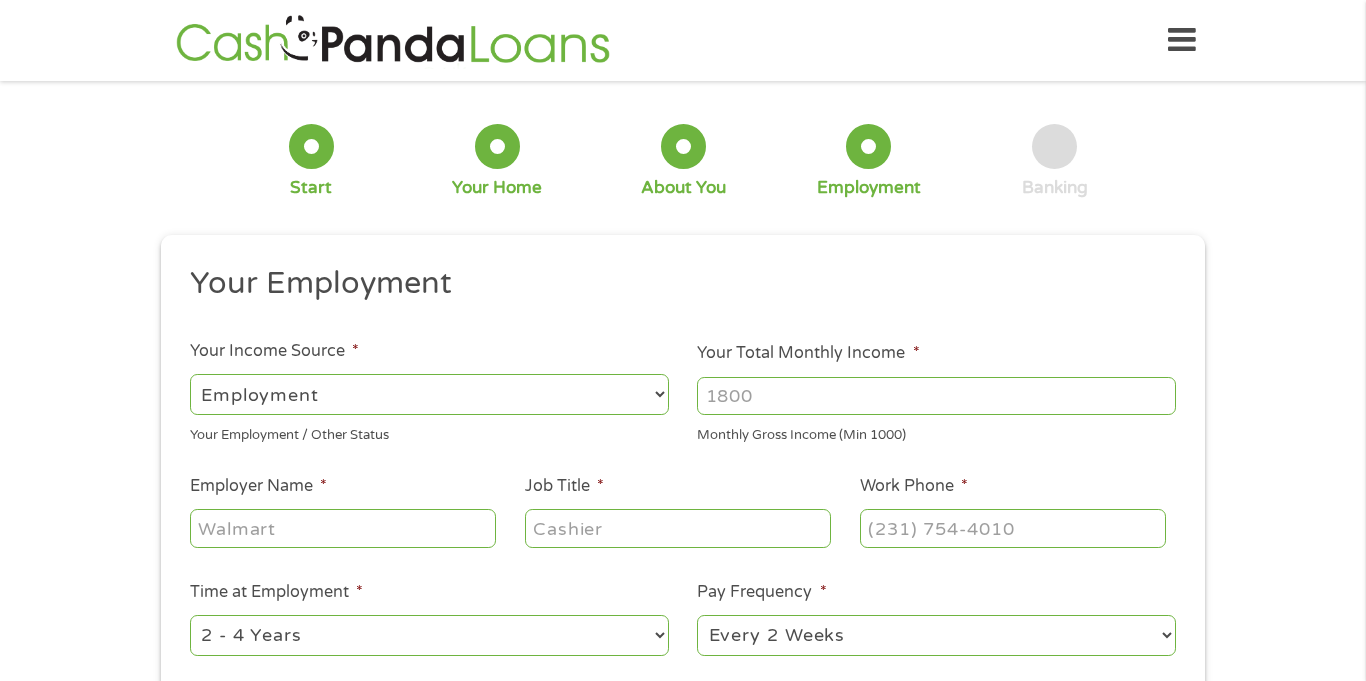 click on "Your Total Monthly Income *" at bounding box center (936, 396) 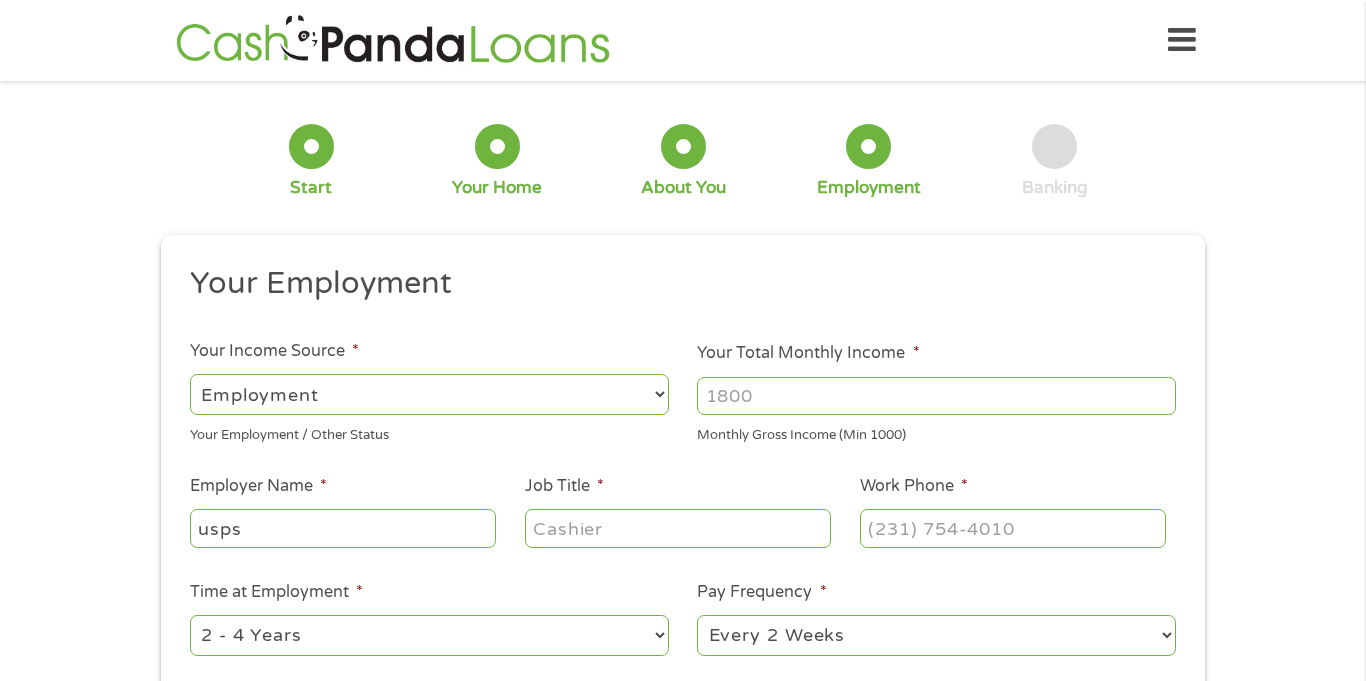 type on "usps" 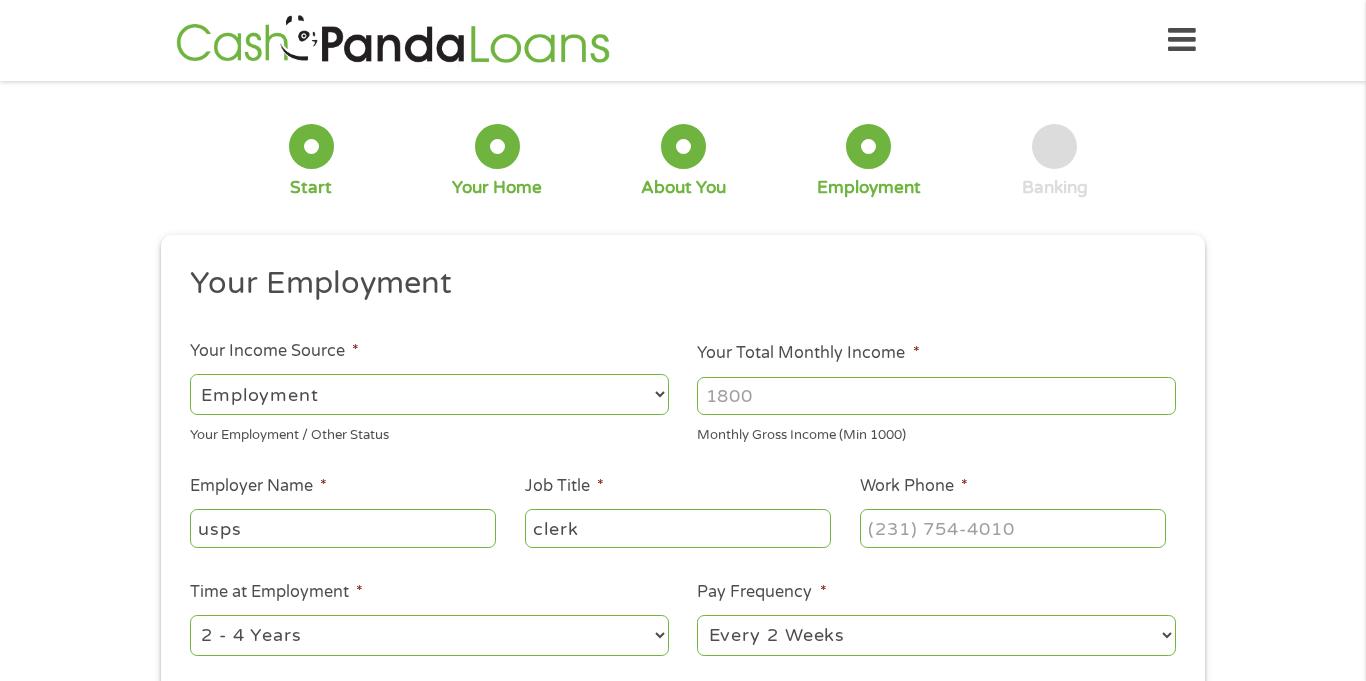 type on "clerk" 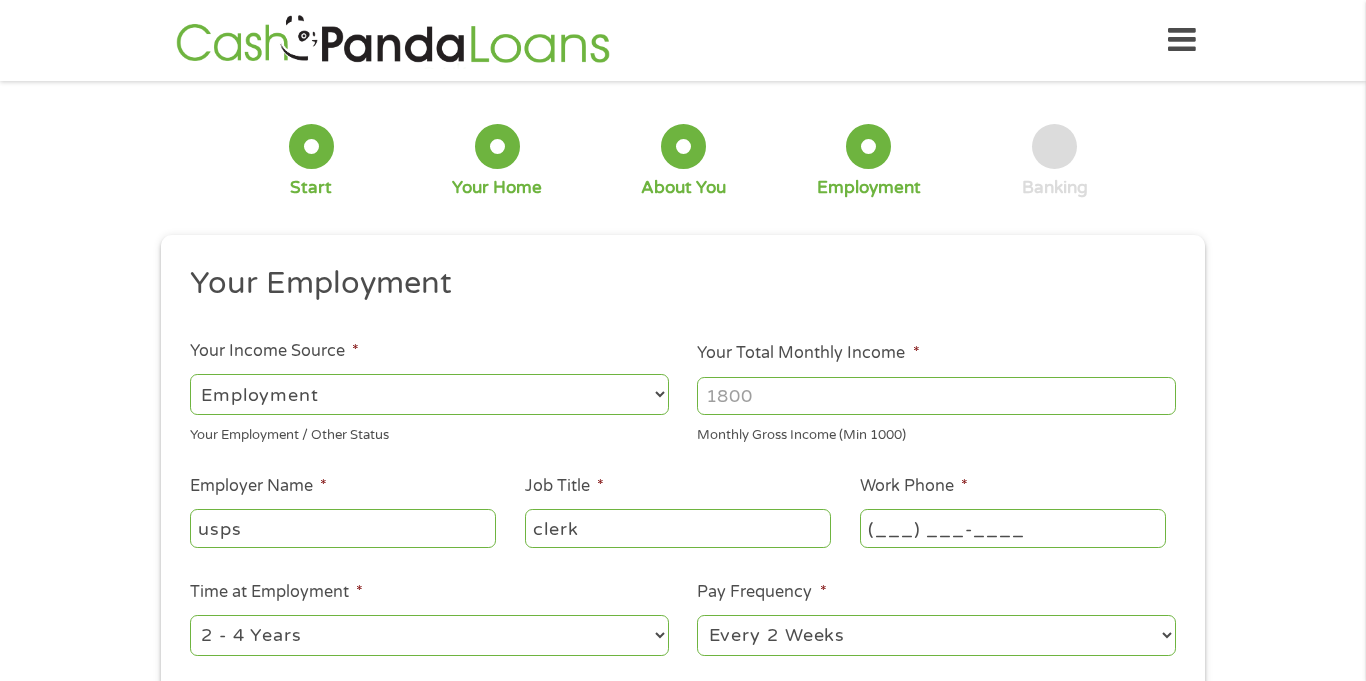 click on "(___) ___-____" at bounding box center (1013, 528) 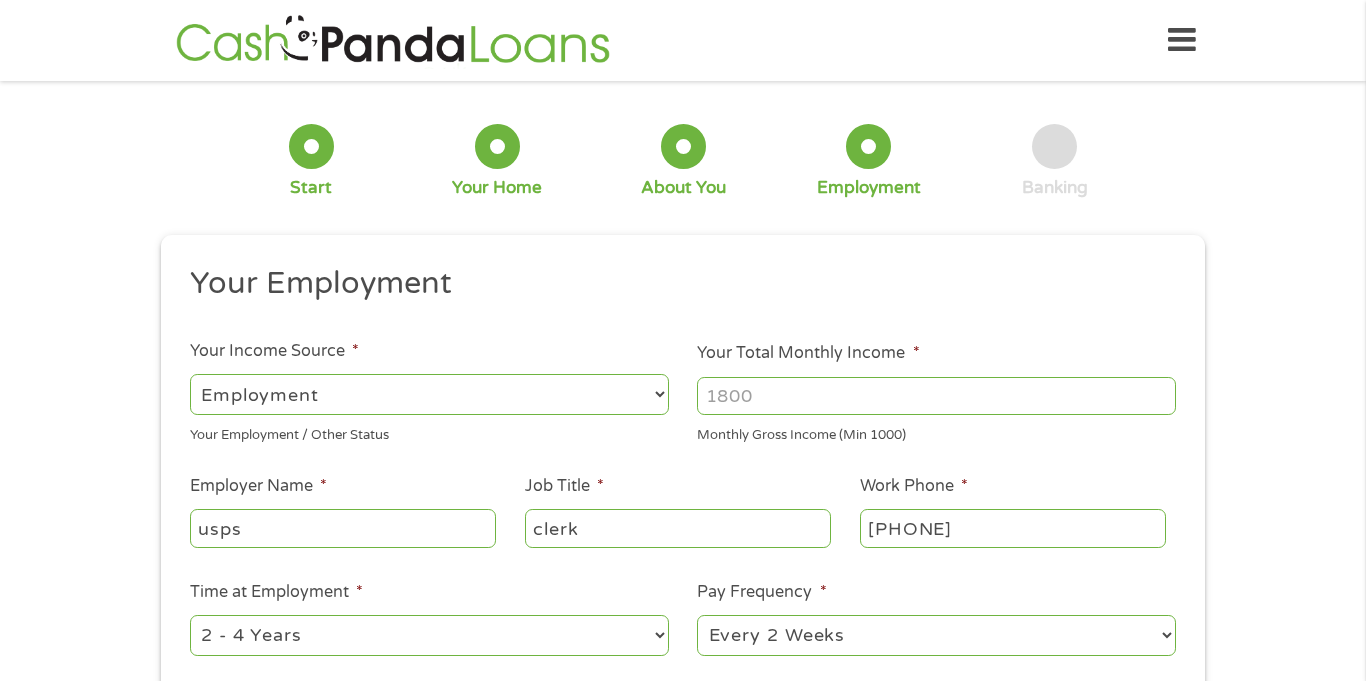 click on "[PHONE]" at bounding box center (1013, 528) 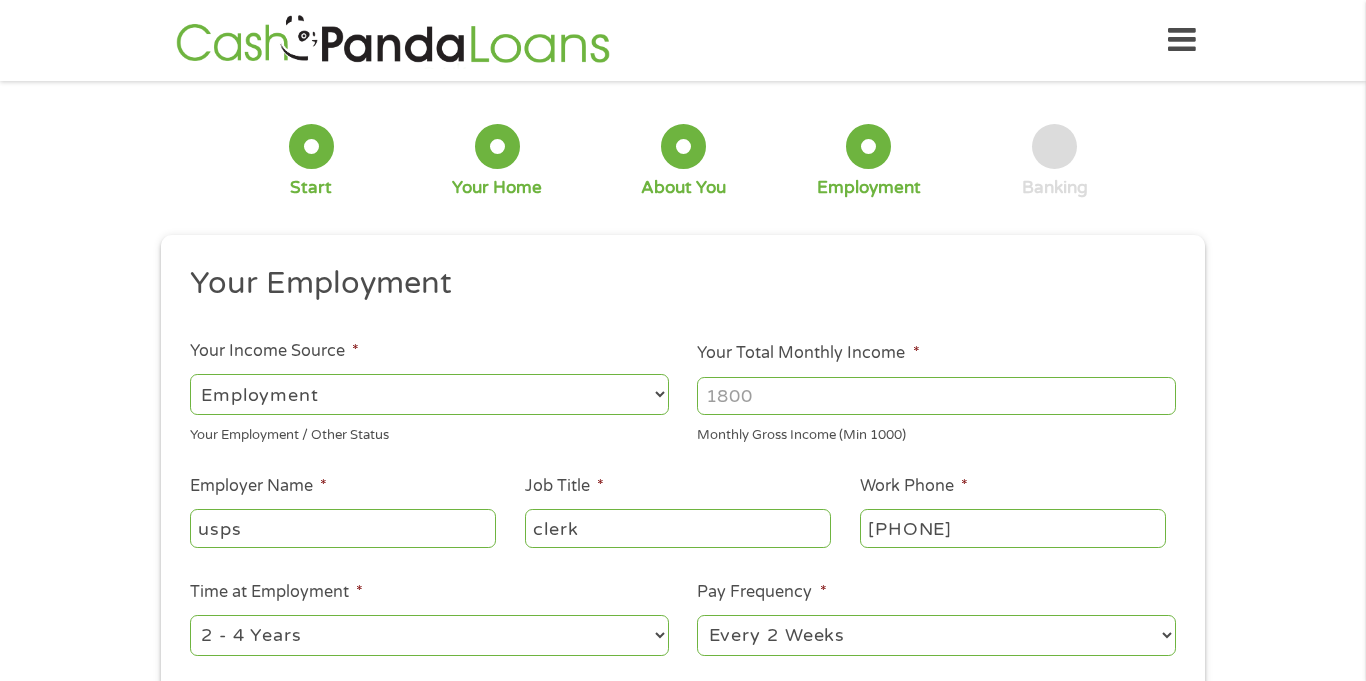 type on "[PHONE]" 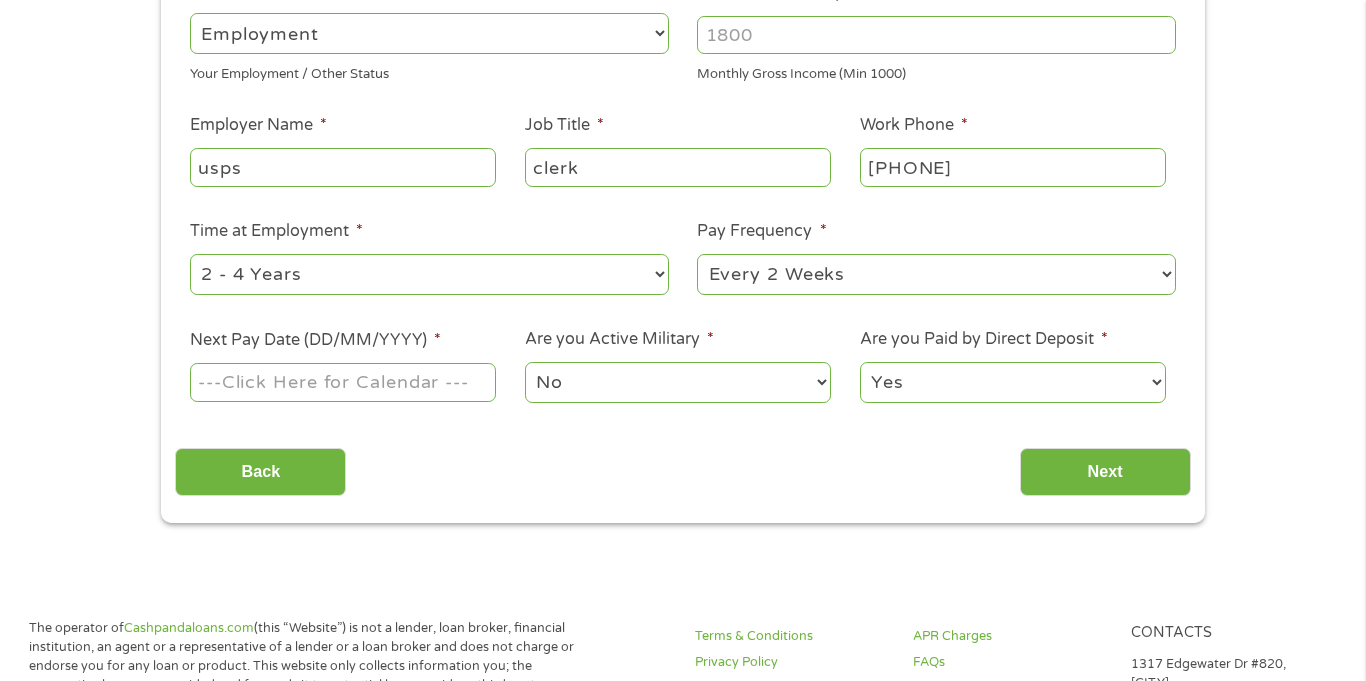 scroll, scrollTop: 368, scrollLeft: 0, axis: vertical 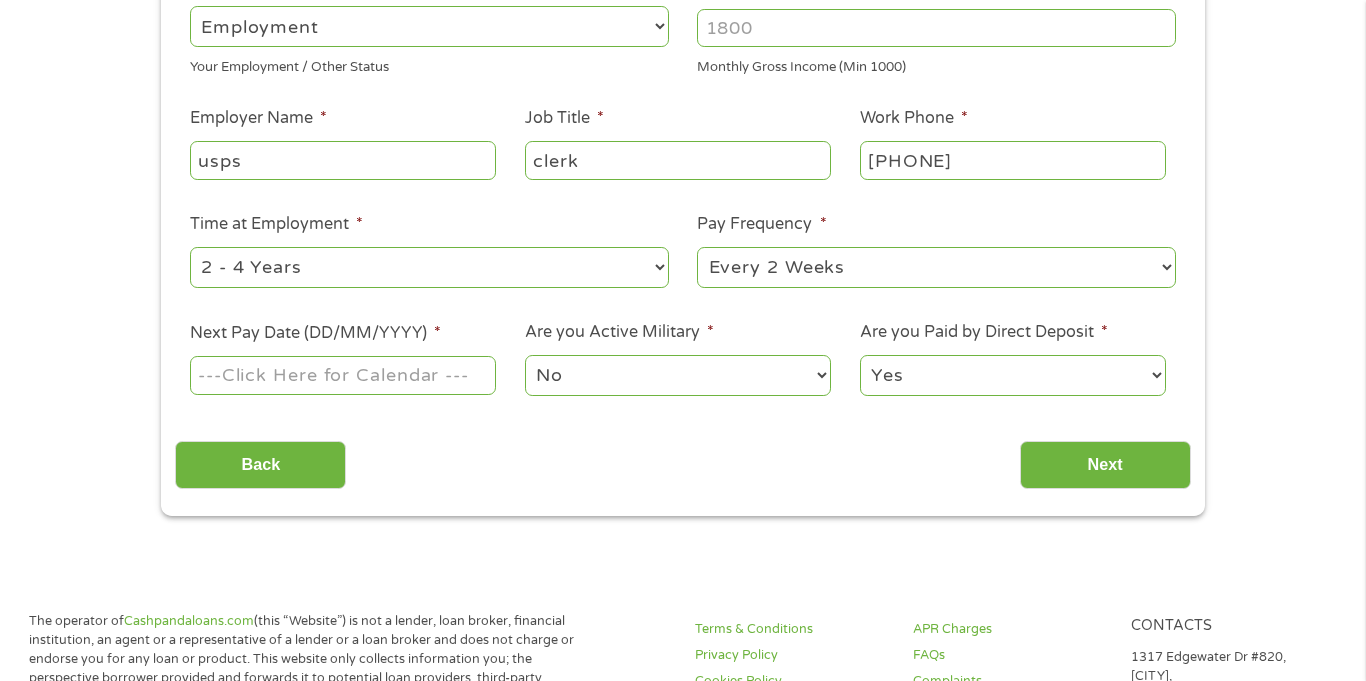 click on "Home   Get Loan Offer   How it works   FAQs   Blog   Cash Loans   Quick Loans   Online Loans   Payday Loans   Cash Advances   Préstamos   Paycheck Loans Near Me   Artificial Intelligence Loans   Contact Us                     1         Start   2         Your Home   3         About You   4         Employment   5         Banking   6
This field is hidden when viewing the form gclid EAIaIQobChMIoZSAitfqjgMVmZ5aBR11nBq1EAAYAyADEgKLE_D_BwE This field is hidden when viewing the form Referrer https://www.cashpandaloans.com/?medium=adwords&source=adwords&campaign=22549846227&adgroup=188036189468&creative=752033242951&position&keyword=mobile%20deposit%20instant%20funds&utm_term=%7Bsearchterm%7D&matchtype=%7Bterm%7D&device=c&network=s&gad_source=5&gad_campaignid=22549846227&gclid=EAIaIQobChMIoZSAitfqjgMVmZ5aBR11nBq1EAAYAyADEgKLE_D_BwE This field is hidden when viewing the form Source adwords This field is hidden when viewing the form Campaign Medium c" at bounding box center (683, 882) 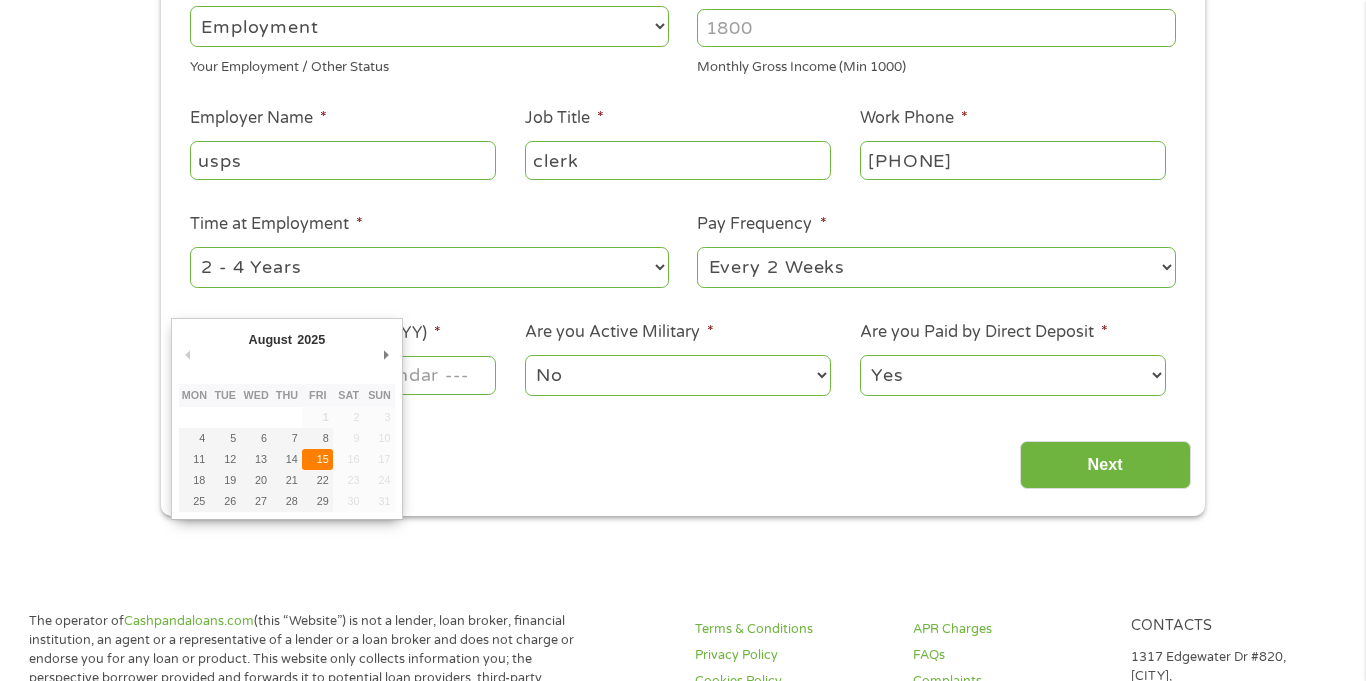 type on "15/08/2025" 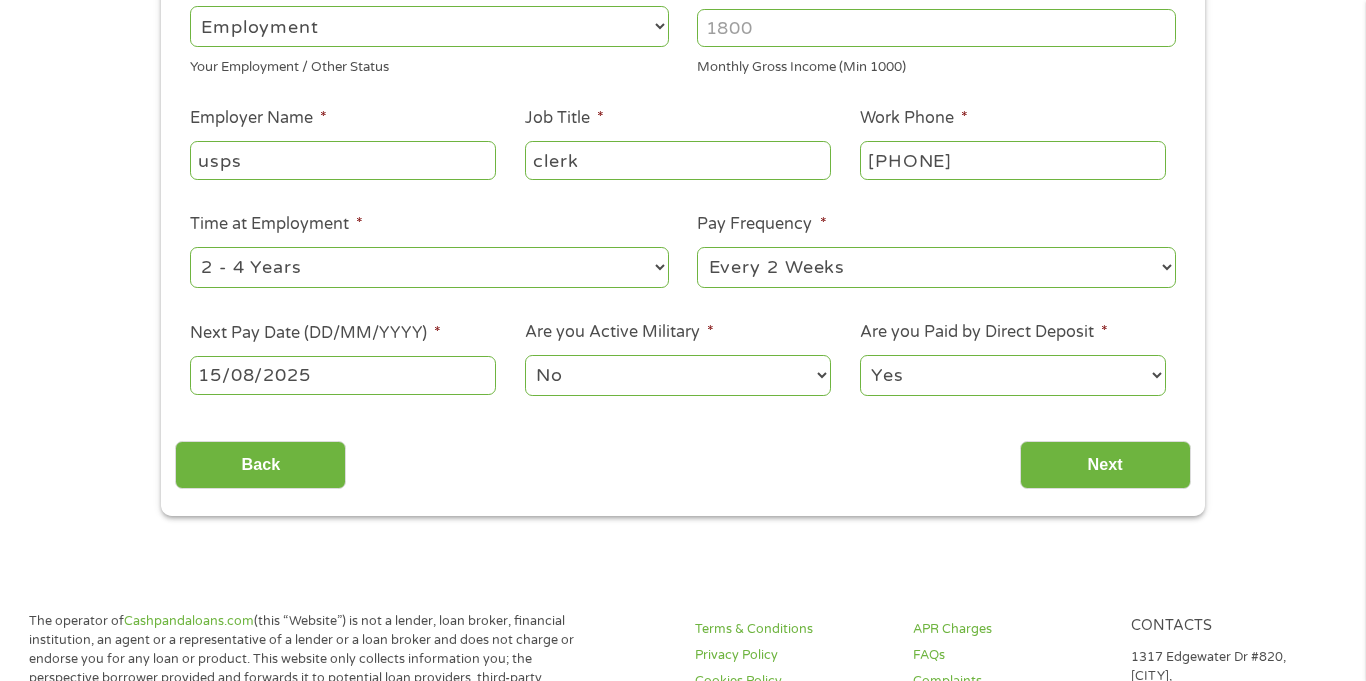 click on "Yes No" at bounding box center (1013, 375) 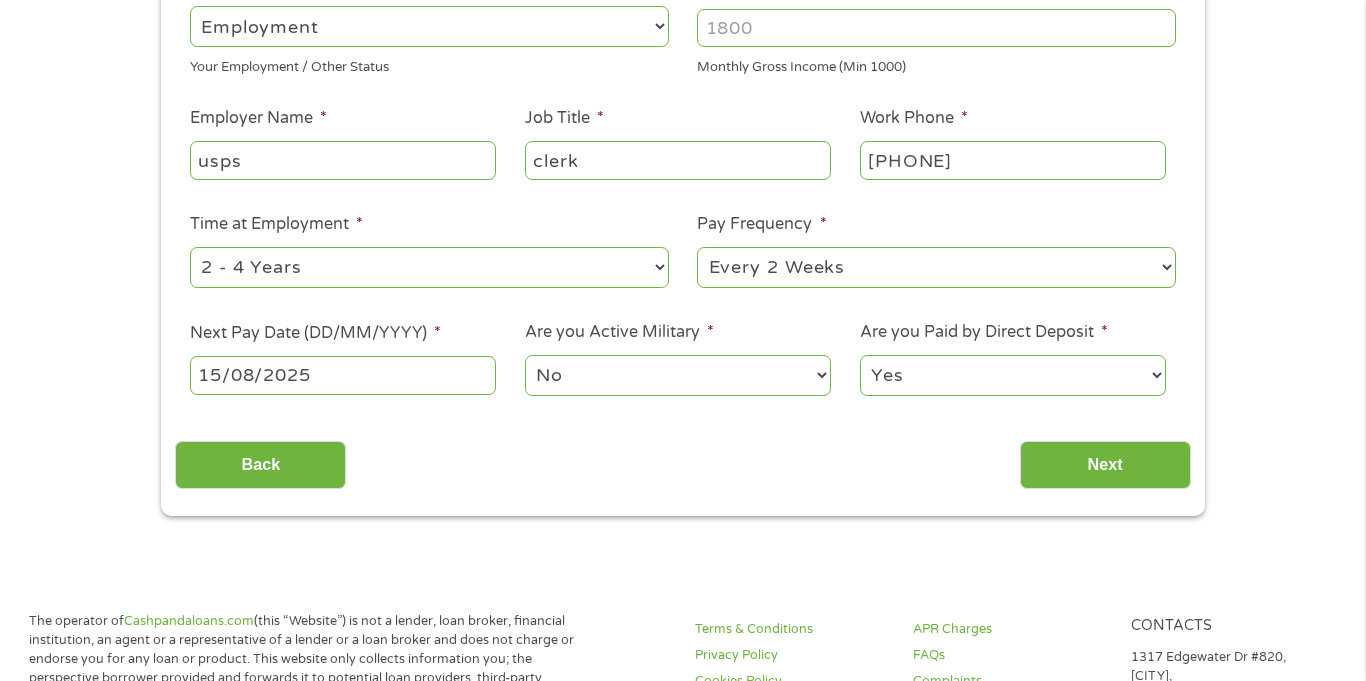 click on "Yes No" at bounding box center (1013, 375) 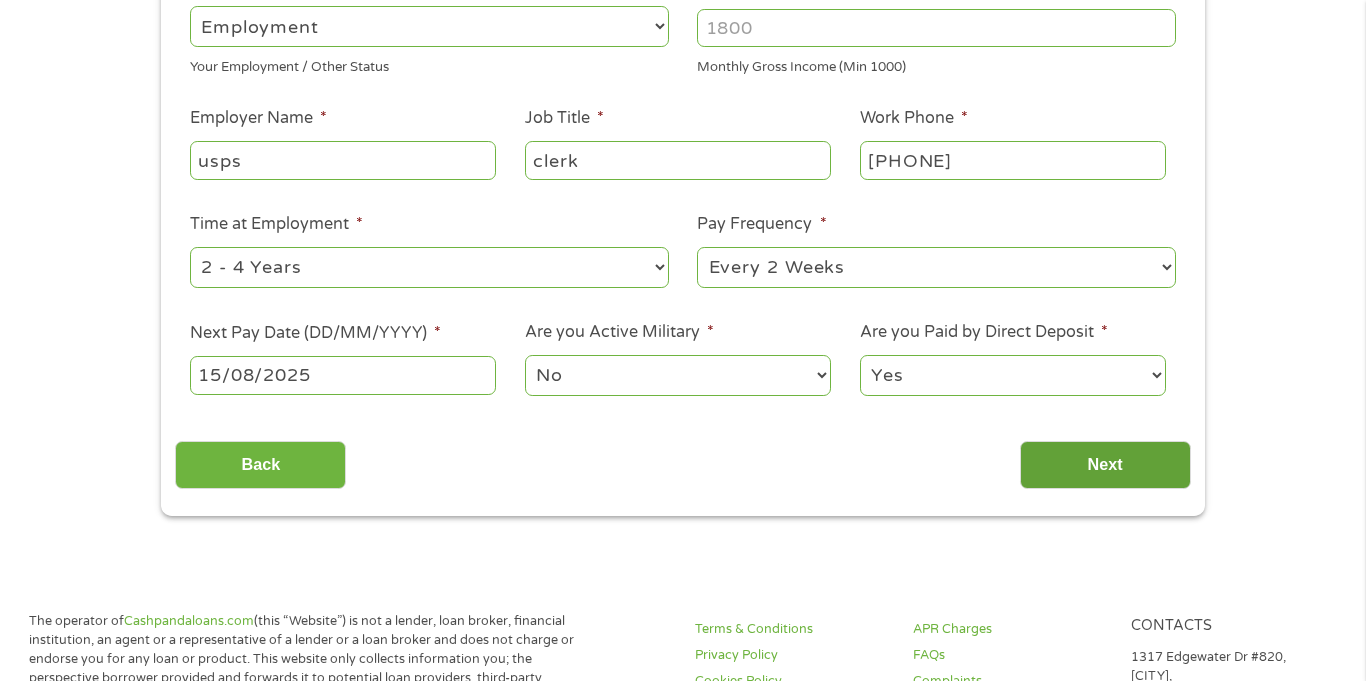 click on "Next" at bounding box center (1105, 465) 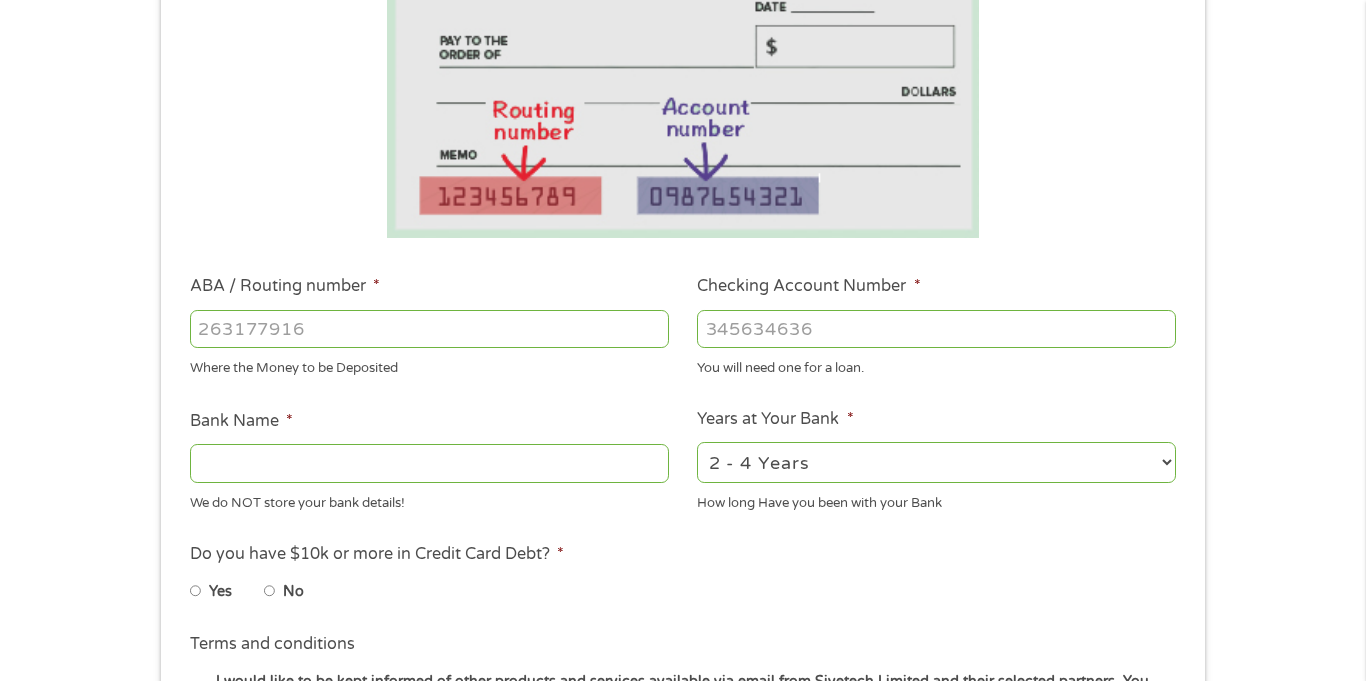 scroll, scrollTop: 8, scrollLeft: 8, axis: both 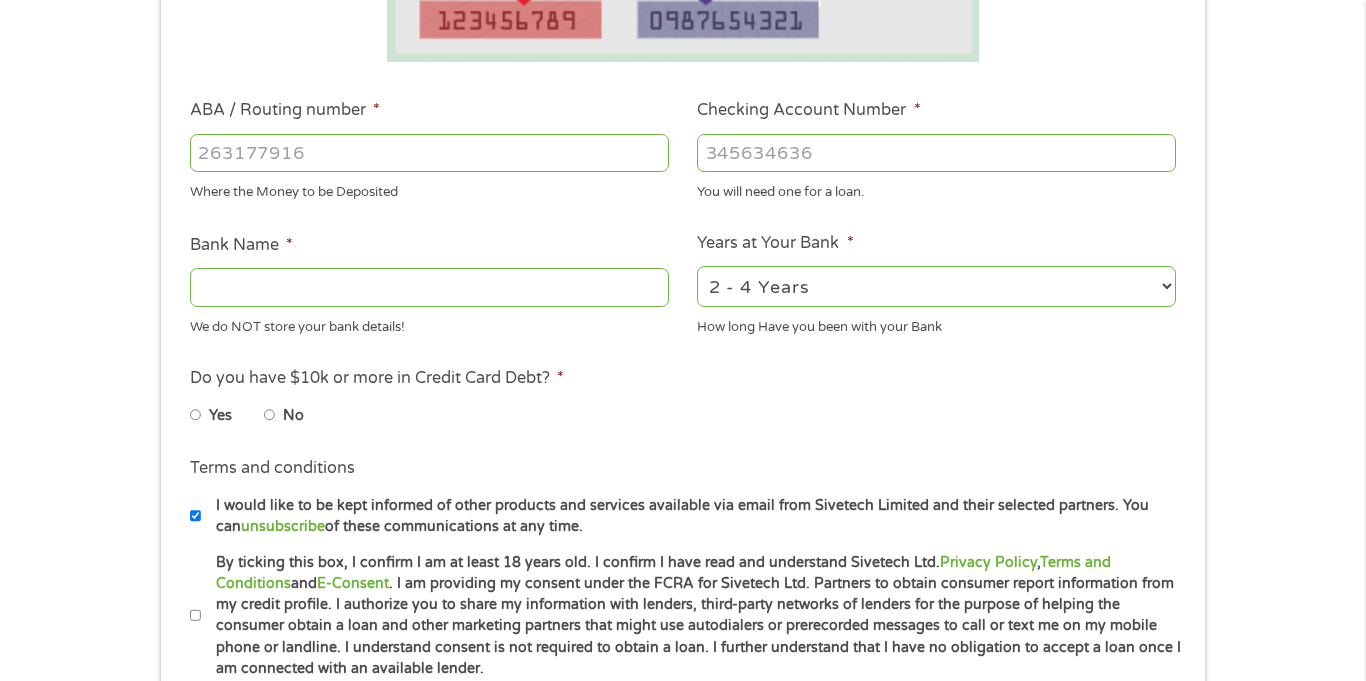 click on "[BANK_ROUTING_NUMBER] *" at bounding box center (429, 153) 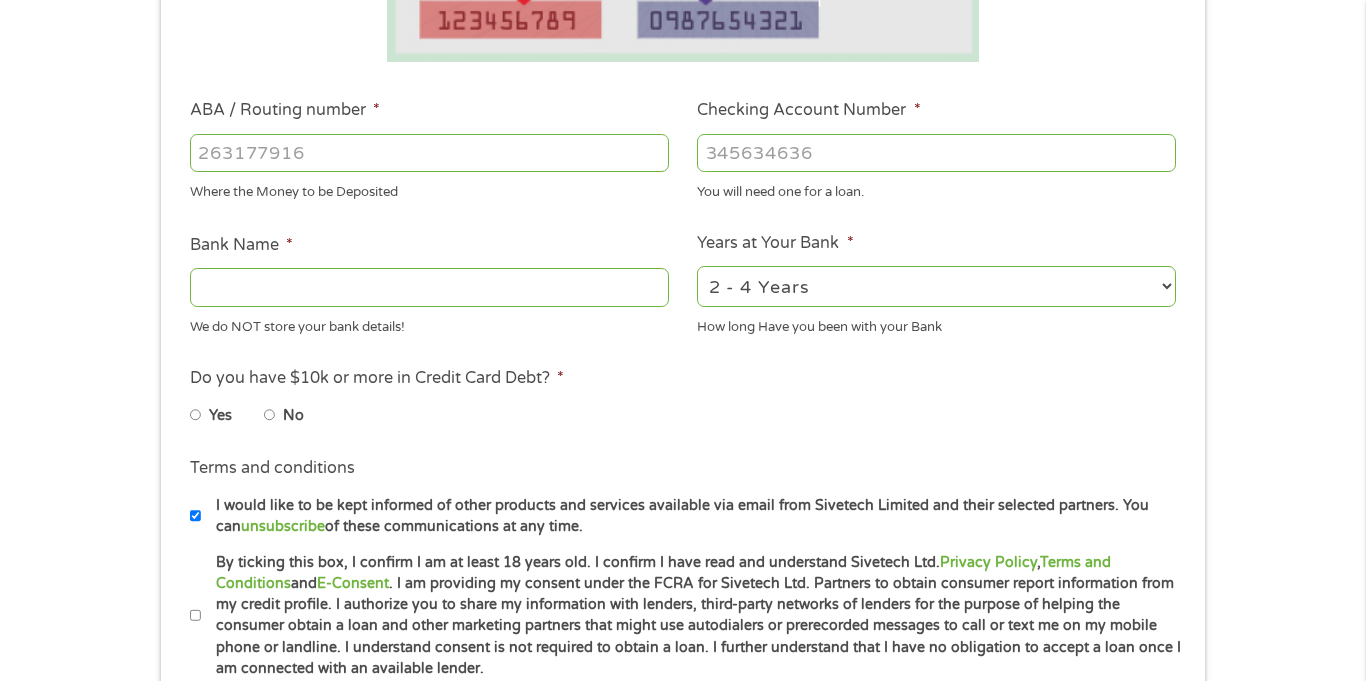 type on "[ACCOUNT_NUMBER]" 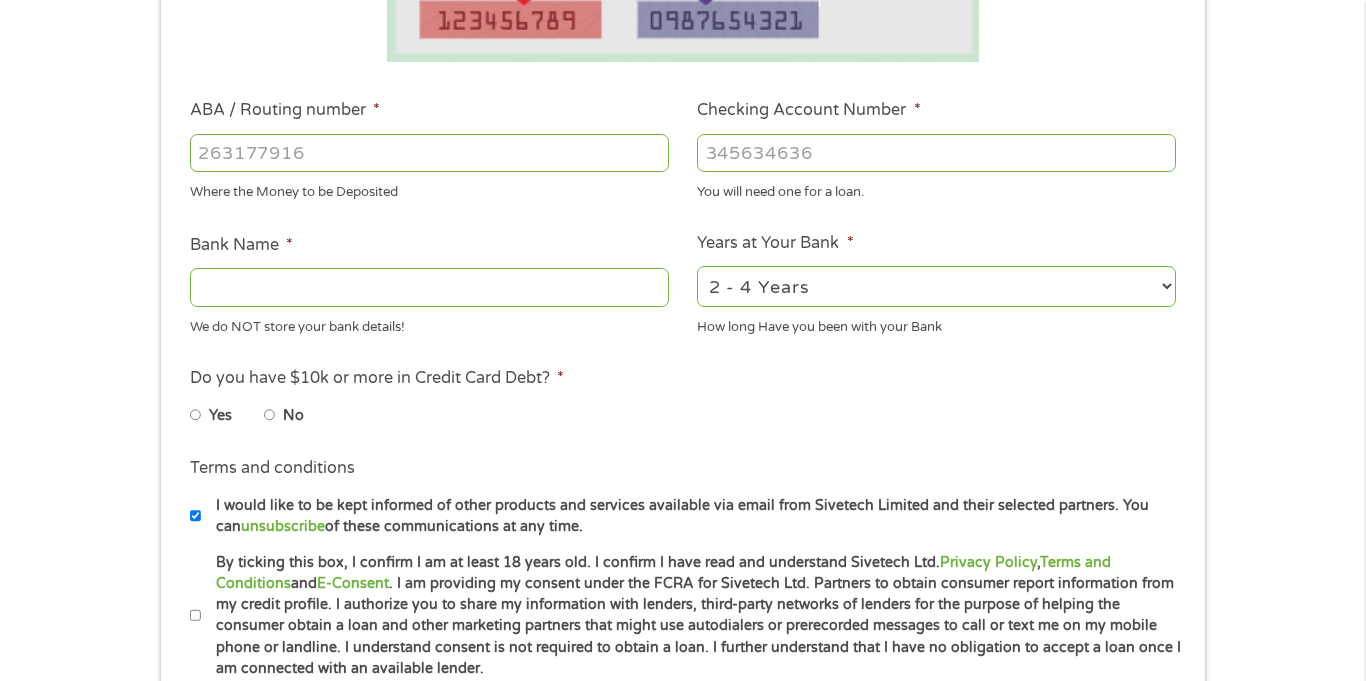 type on "VARO BANK, NATIONAL ASSOCIATION" 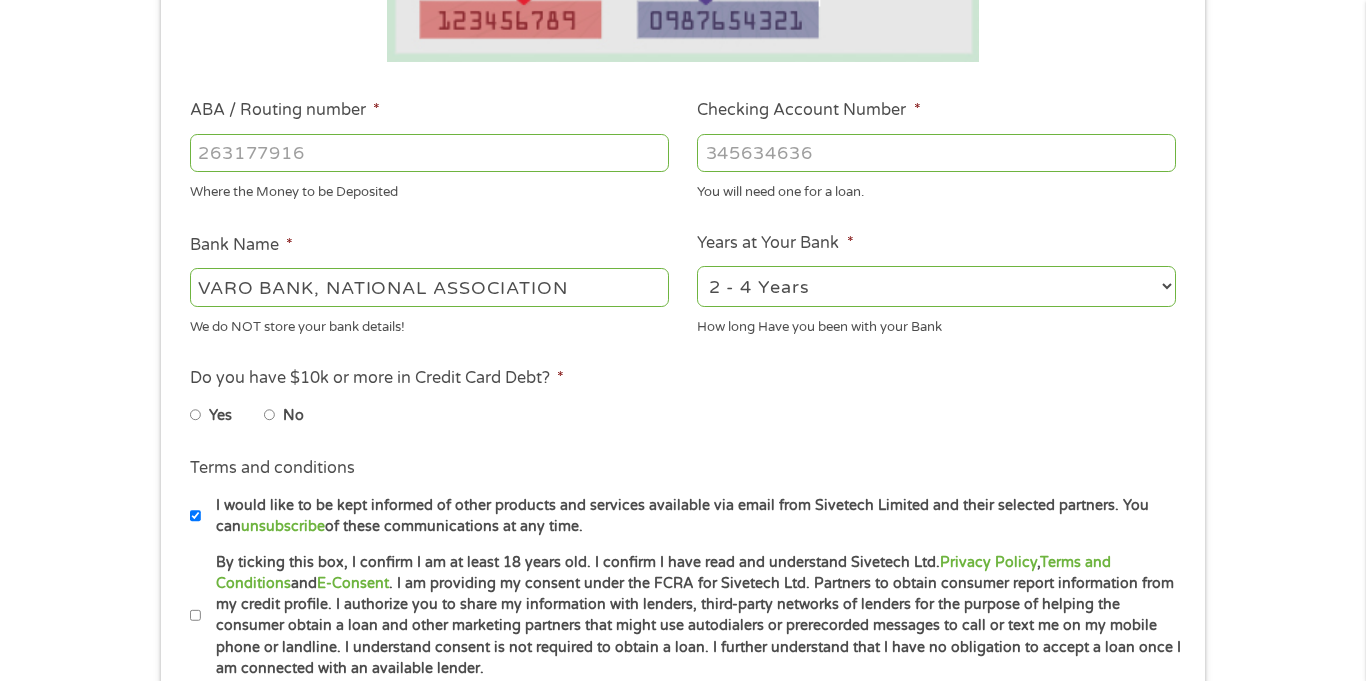 type on "[ACCOUNT_NUMBER]" 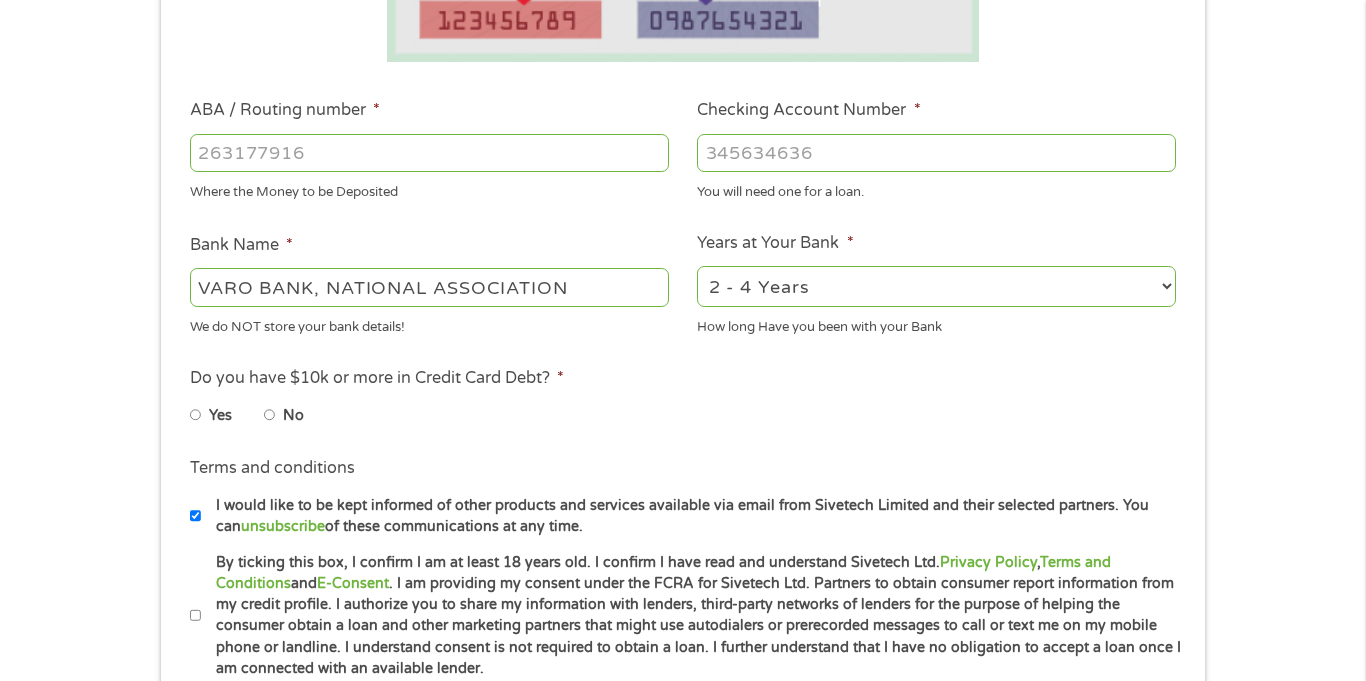 click on "2 - 4 Years 6 - 12 Months 1 - 2 Years Over 4 Years" at bounding box center (936, 286) 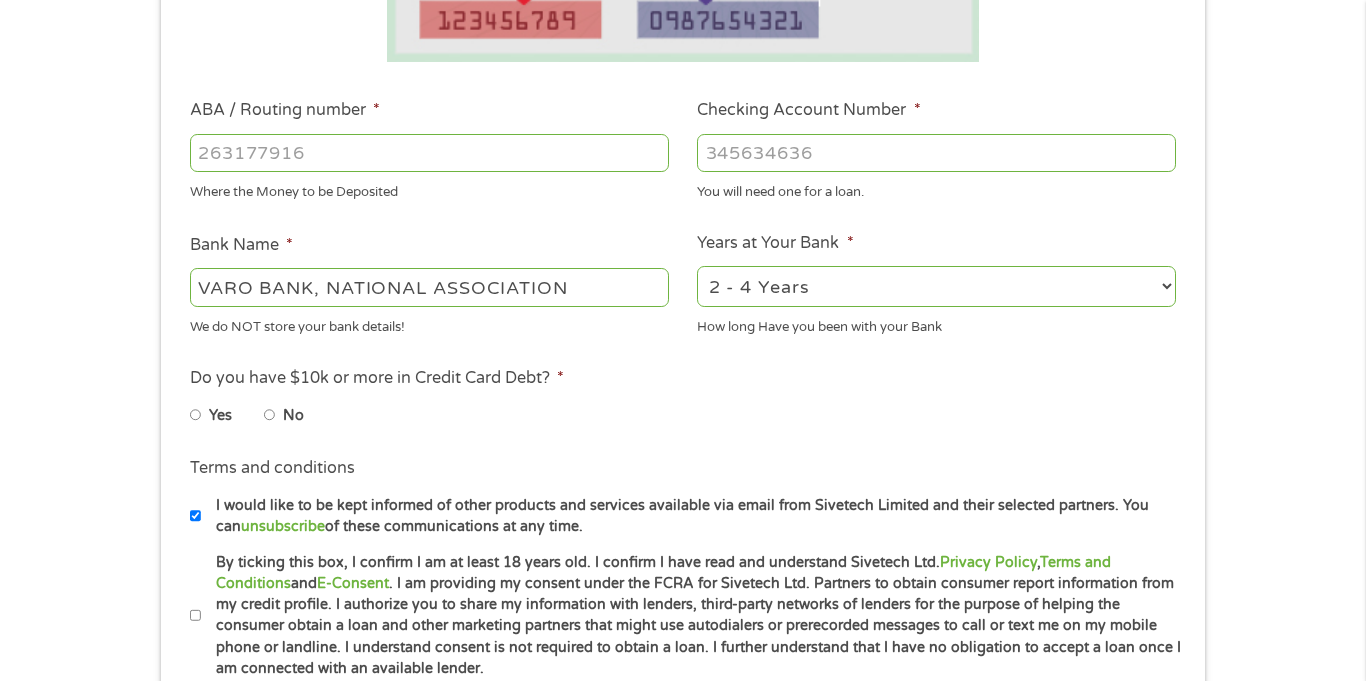 select on "60months" 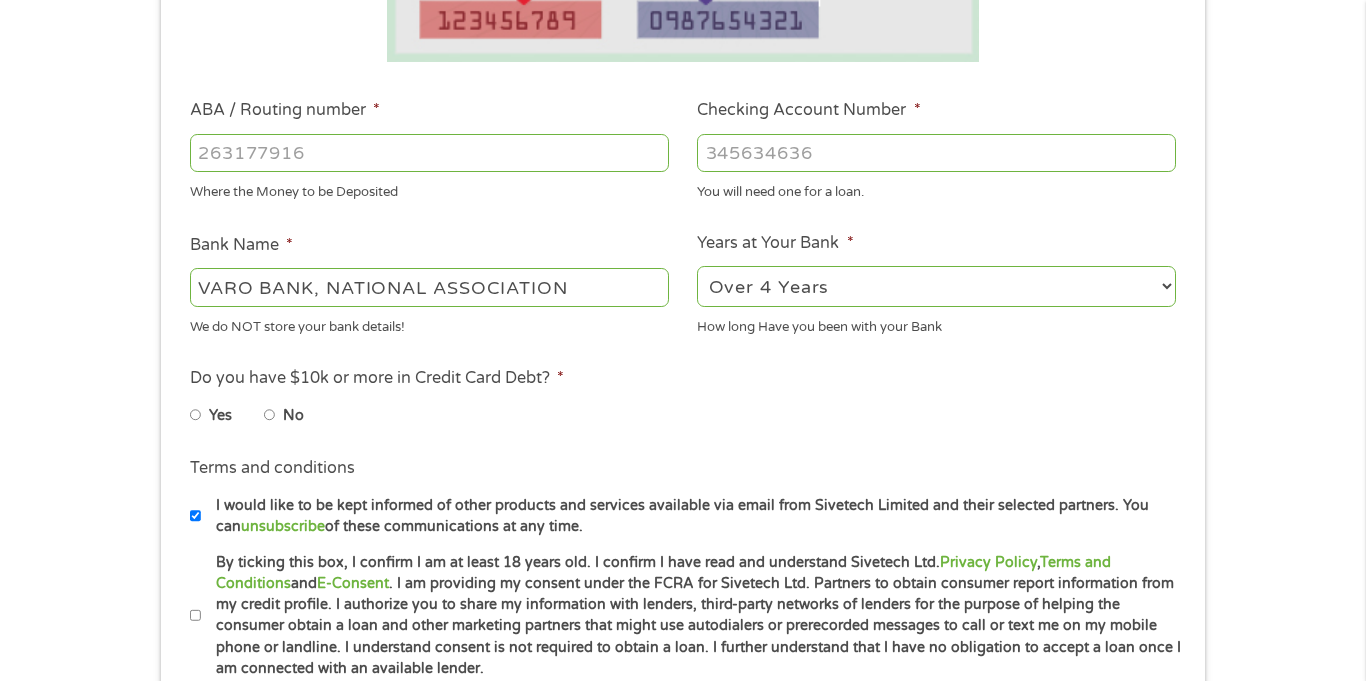 click on "2 - 4 Years 6 - 12 Months 1 - 2 Years Over 4 Years" at bounding box center (936, 286) 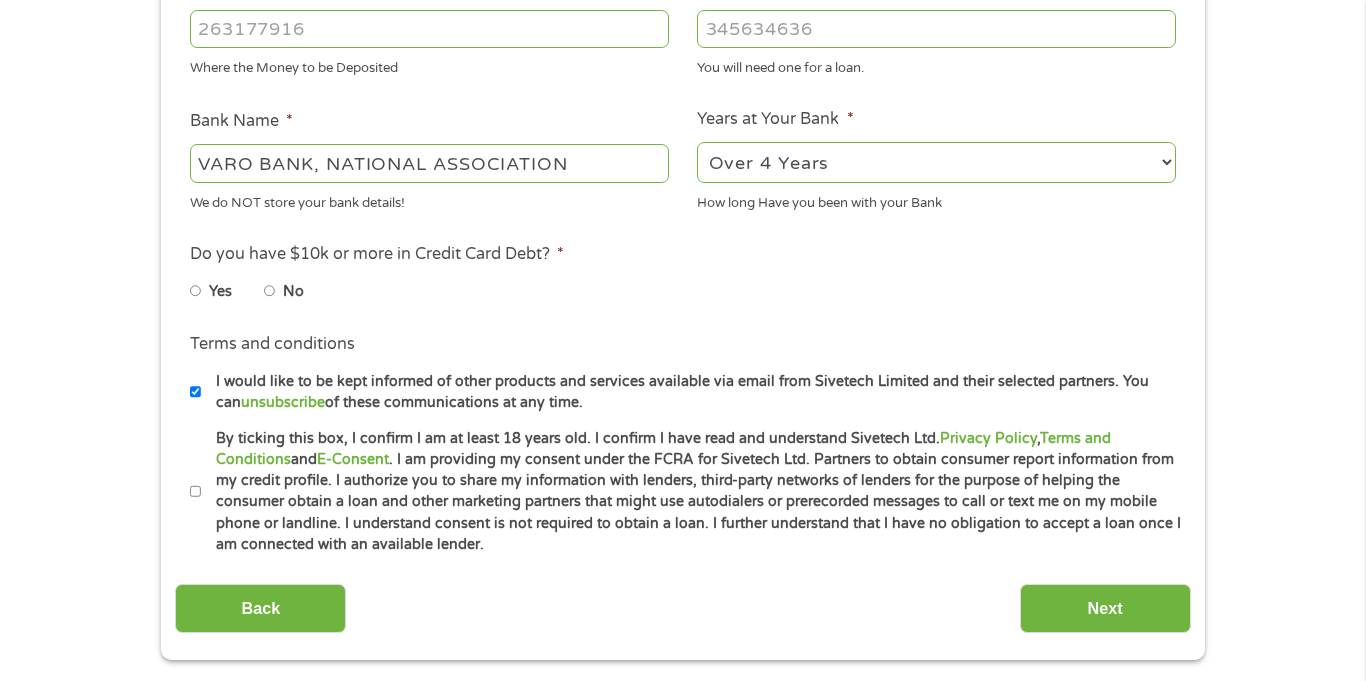 scroll, scrollTop: 677, scrollLeft: 0, axis: vertical 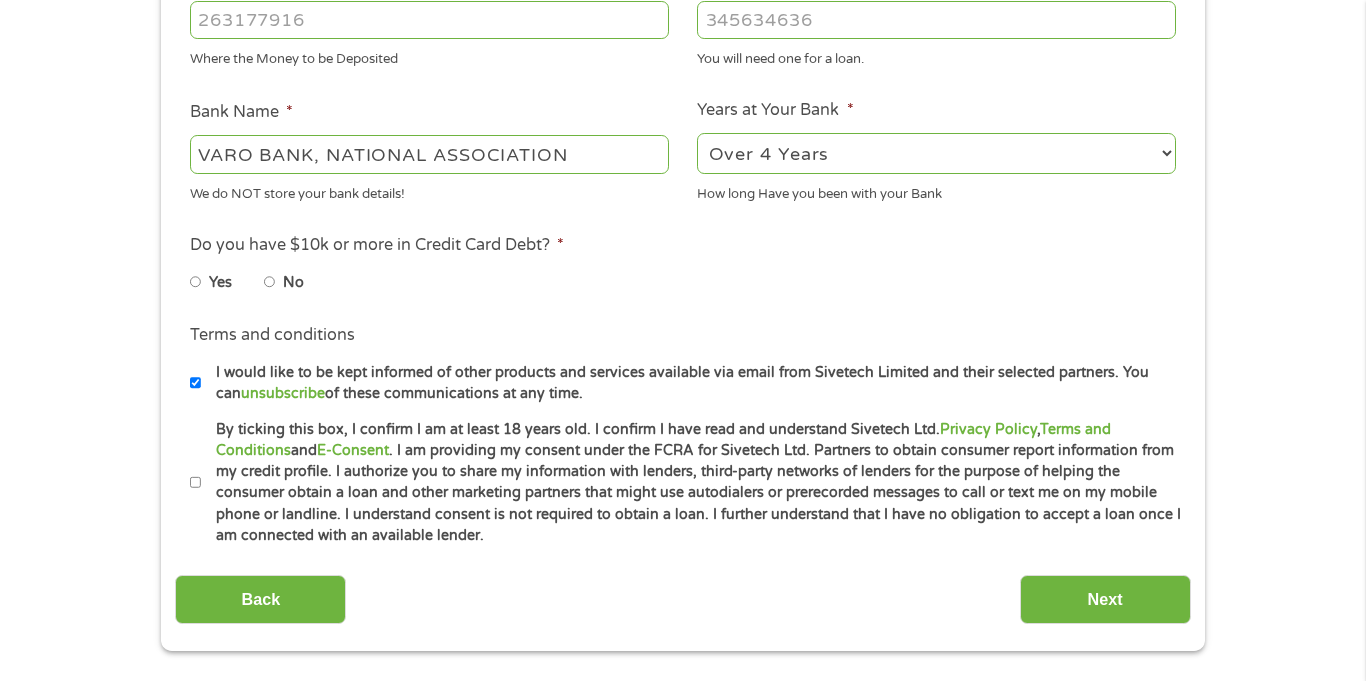 click on "No" at bounding box center (270, 282) 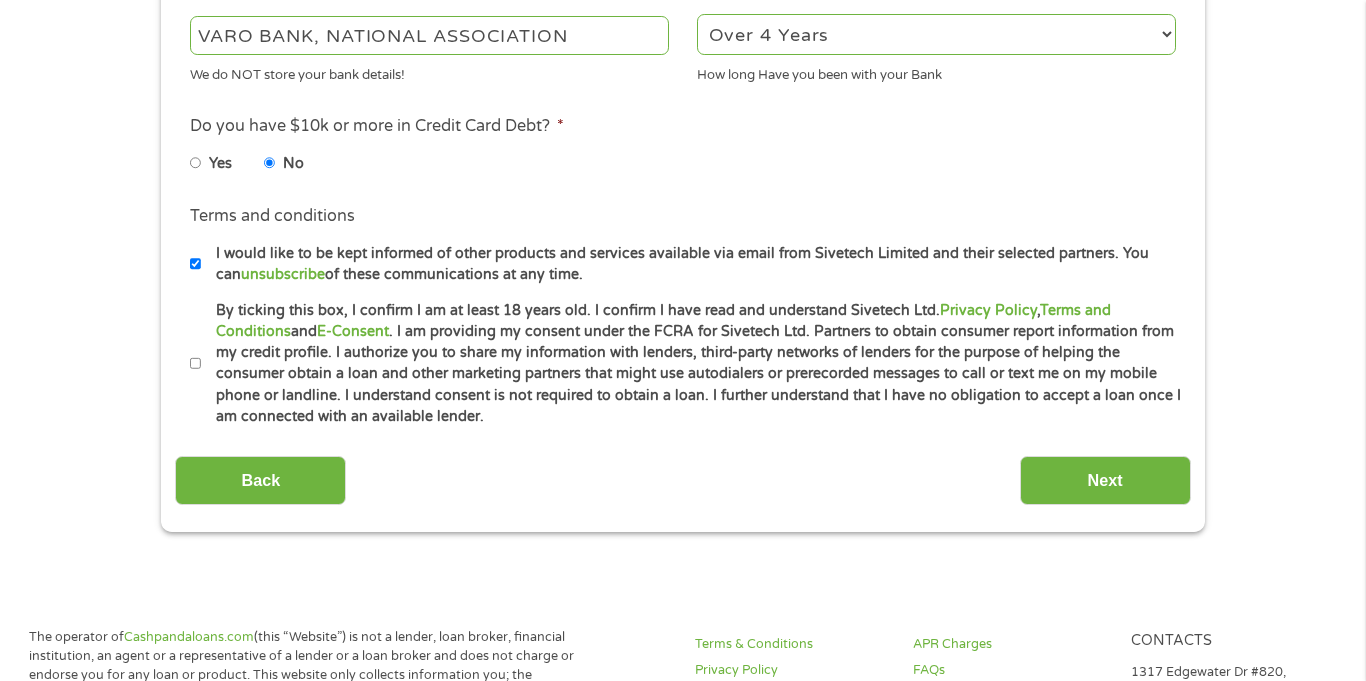 scroll, scrollTop: 1016, scrollLeft: 0, axis: vertical 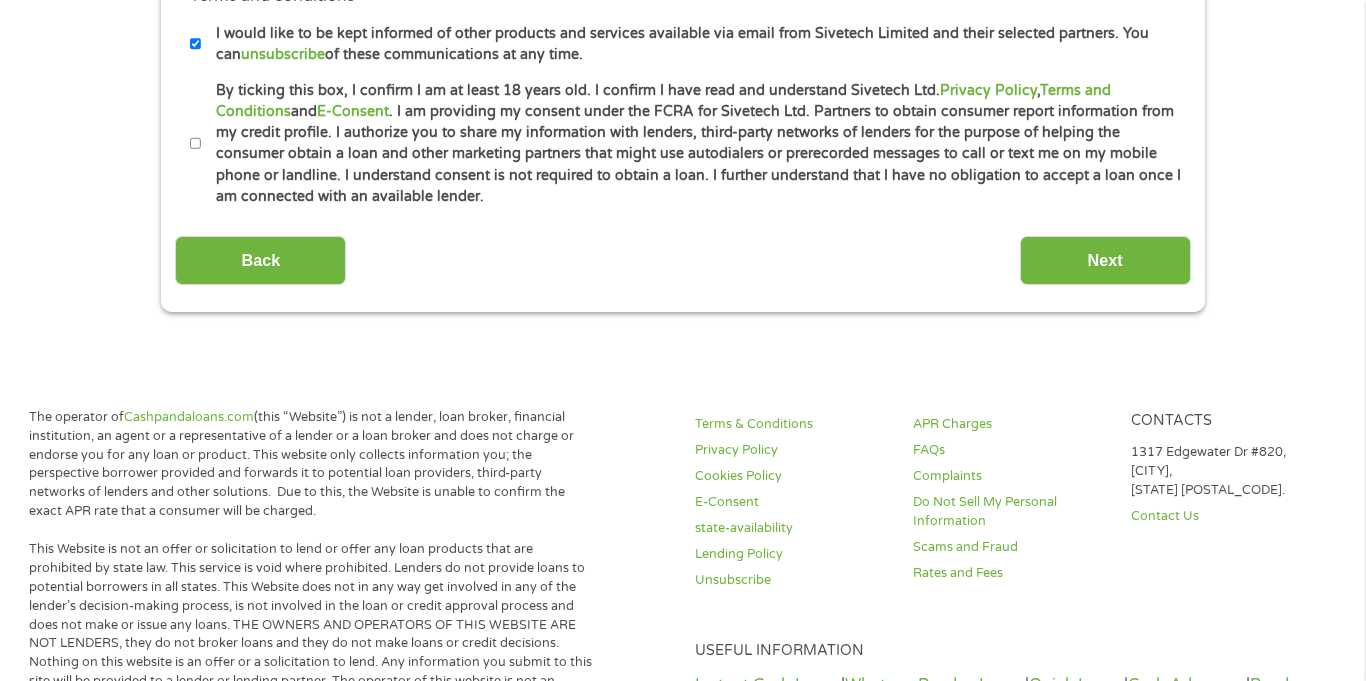 click on "Terms and conditions *
By ticking this box, I confirm I am at least 18 years old. I confirm I have read and understand Sivetech Ltd.  Privacy Policy ,  Terms and Conditions  and  E-Consent . I am providing my consent under the FCRA for Sivetech Ltd. Partners to obtain consumer report information from my credit profile. I authorize you to share my information with lenders, third-party networks of lenders for the purpose of helping the consumer obtain a loan and other marketing partners that might use autodialers or prerecorded messages to call or text me on my mobile phone or landline. I understand consent is not required to obtain a loan. I further understand that I have no obligation to accept a loan once I am connected with an available lender." at bounding box center (682, 144) 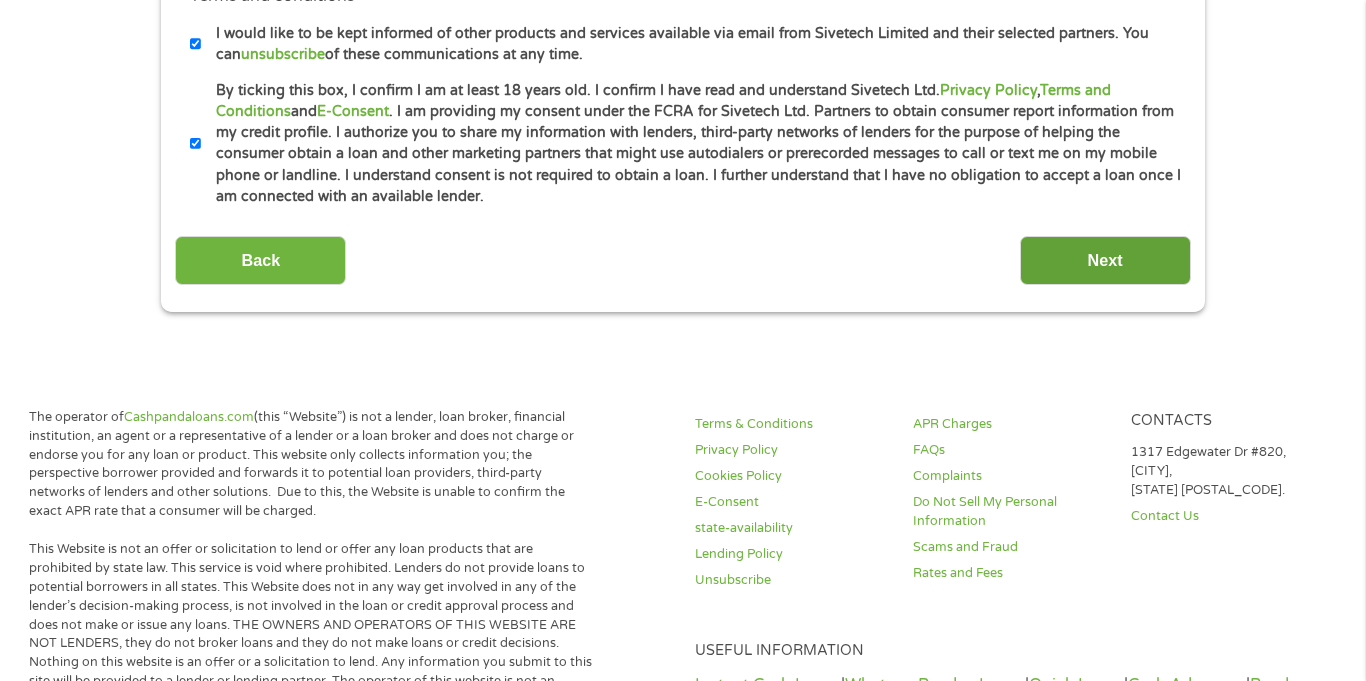 click on "Next" at bounding box center (1105, 260) 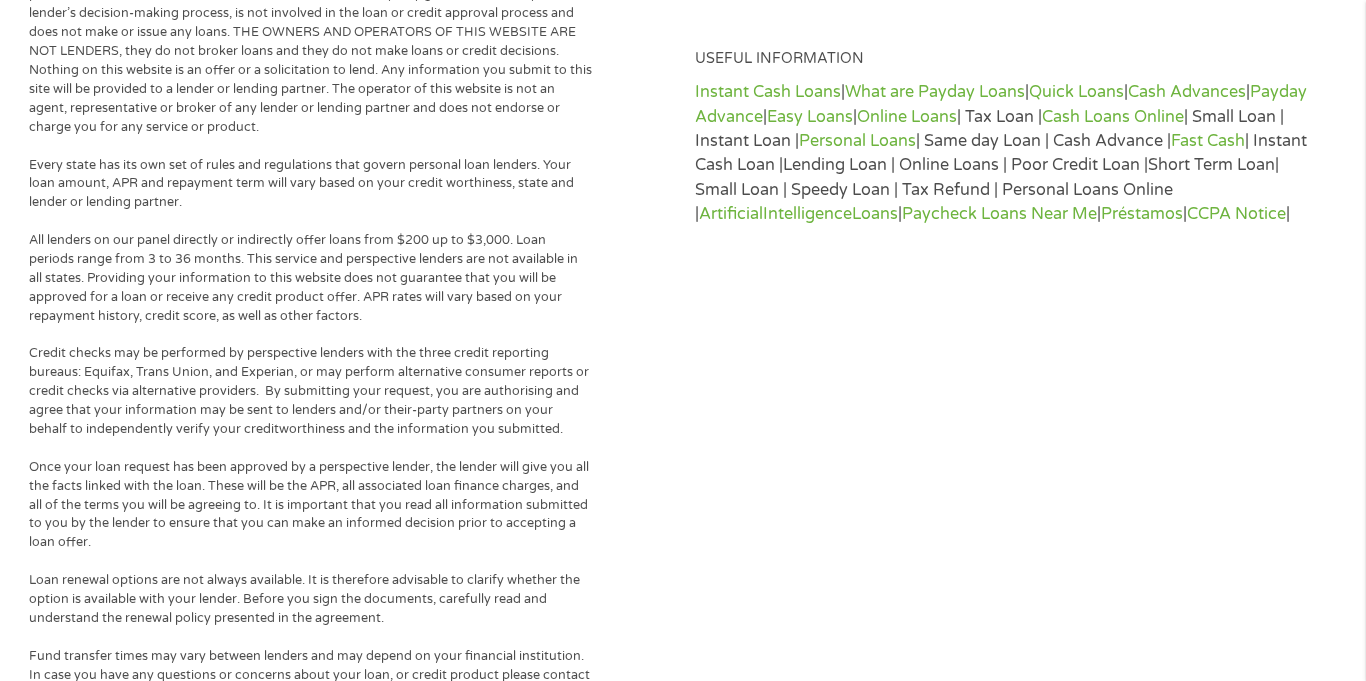 scroll, scrollTop: 666, scrollLeft: 0, axis: vertical 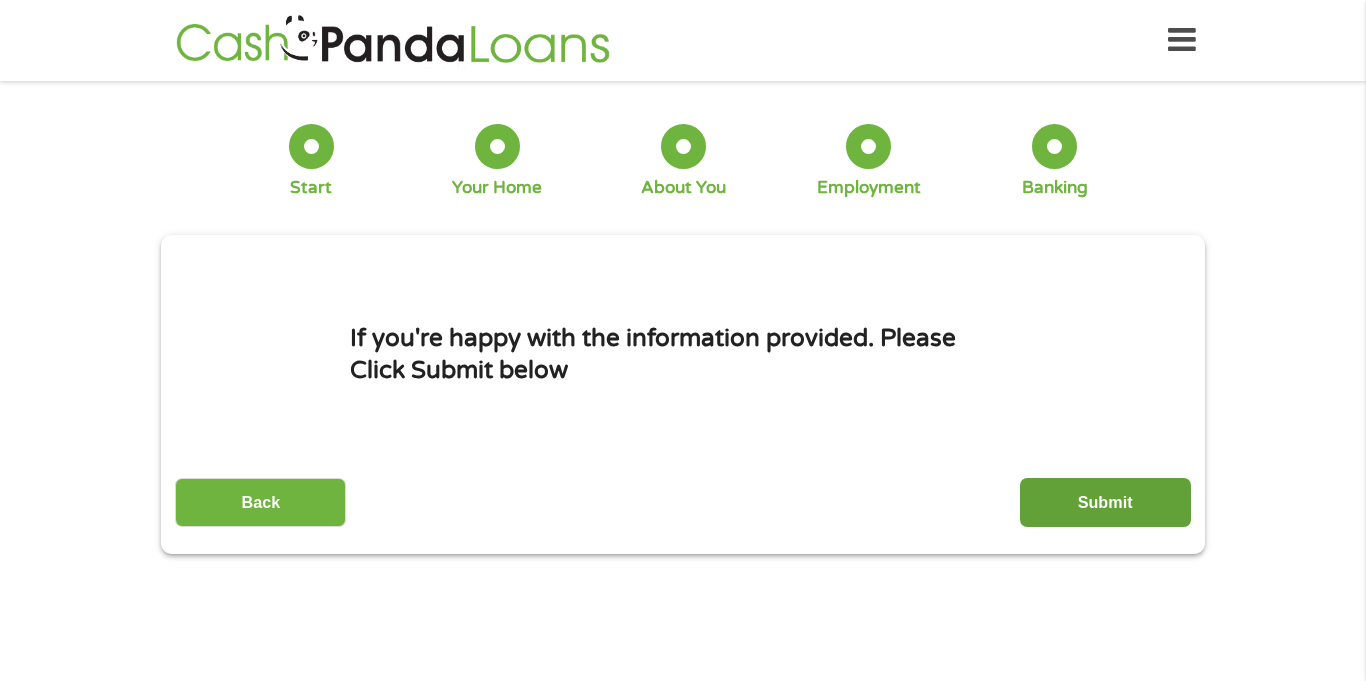click on "Submit" at bounding box center [1105, 502] 